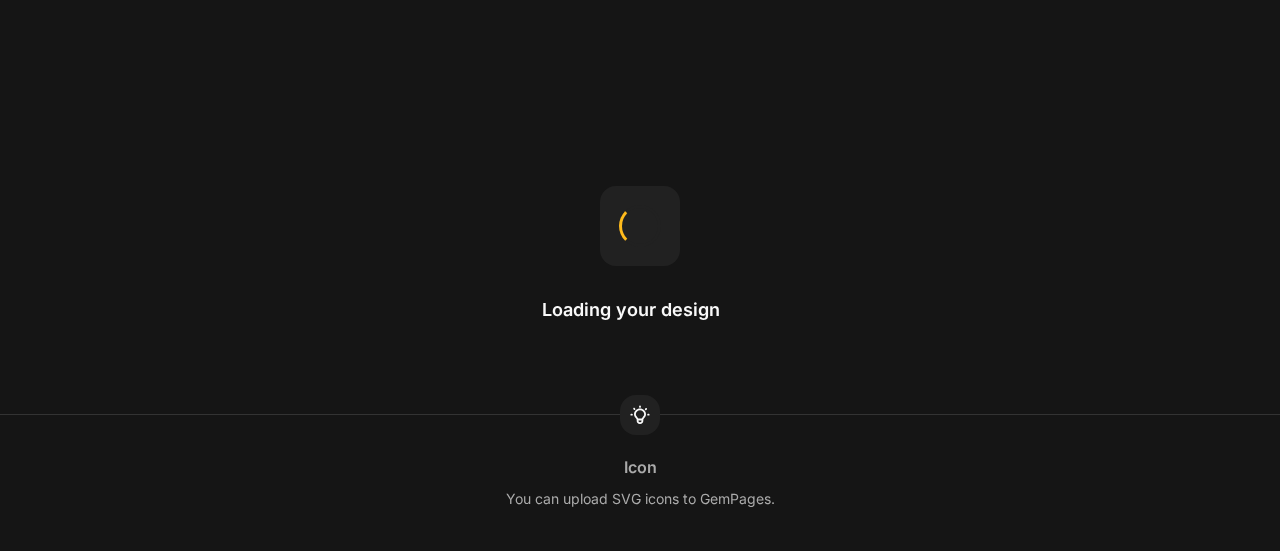 scroll, scrollTop: 0, scrollLeft: 0, axis: both 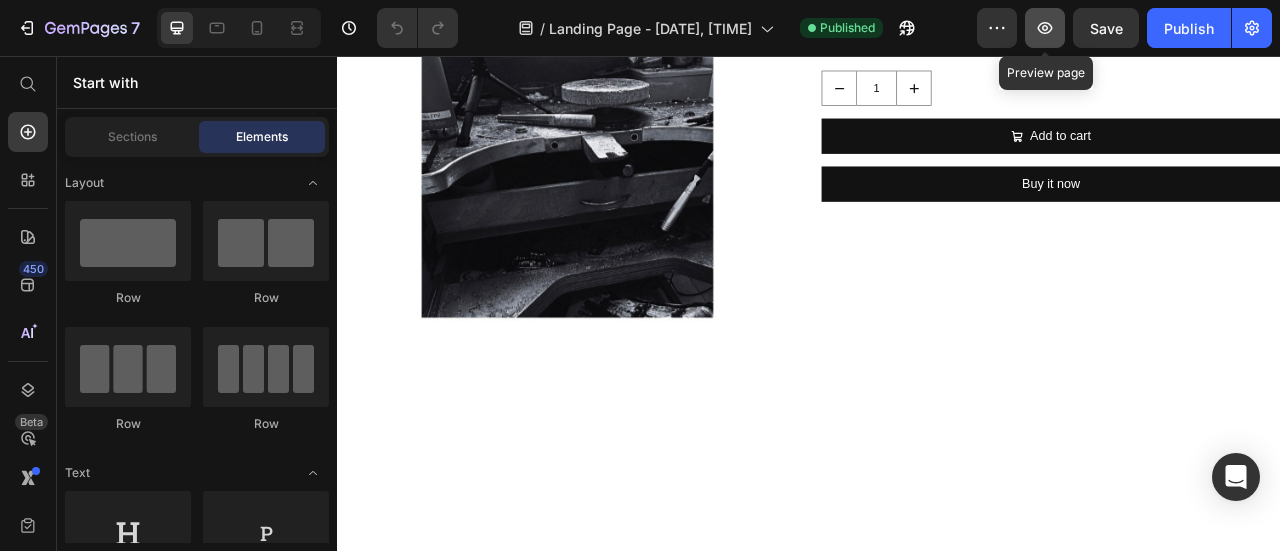 click 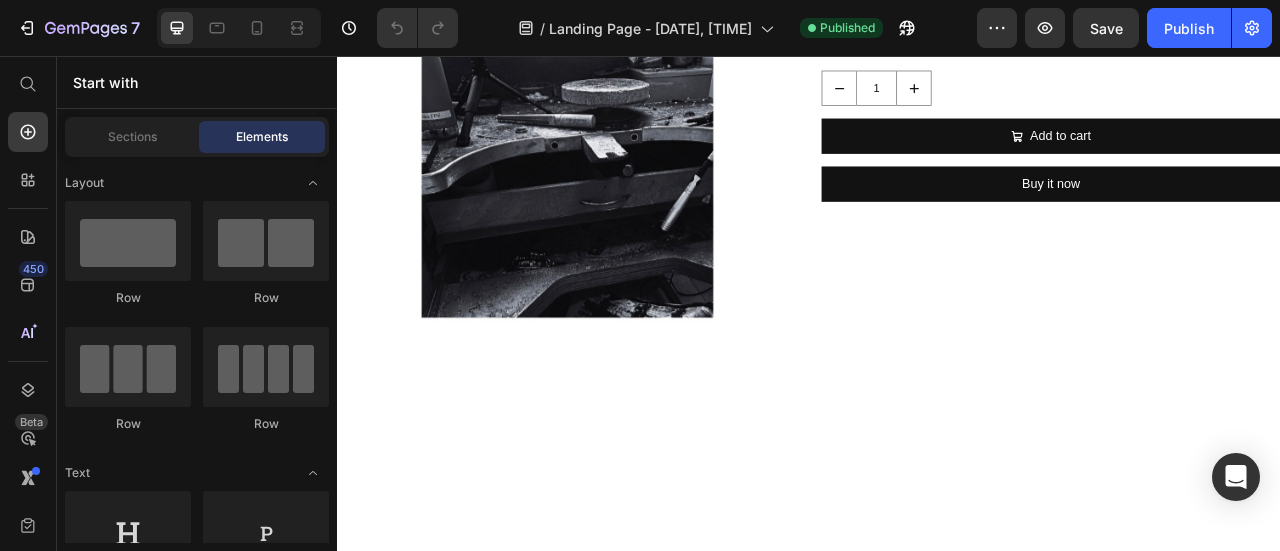 click at bounding box center (937, -733) 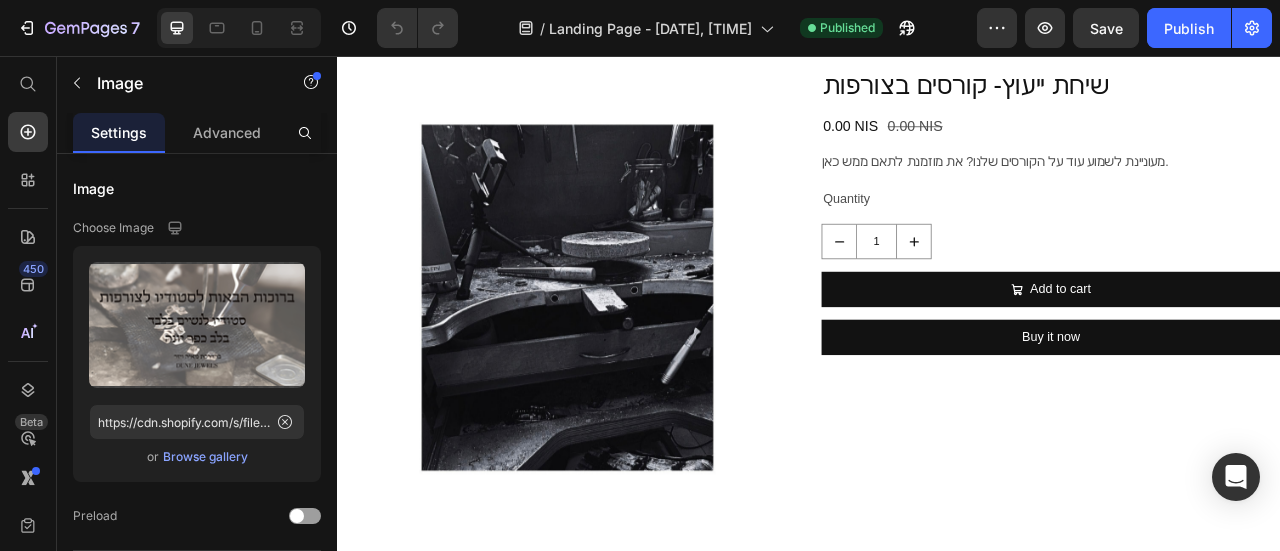 scroll, scrollTop: 1000, scrollLeft: 0, axis: vertical 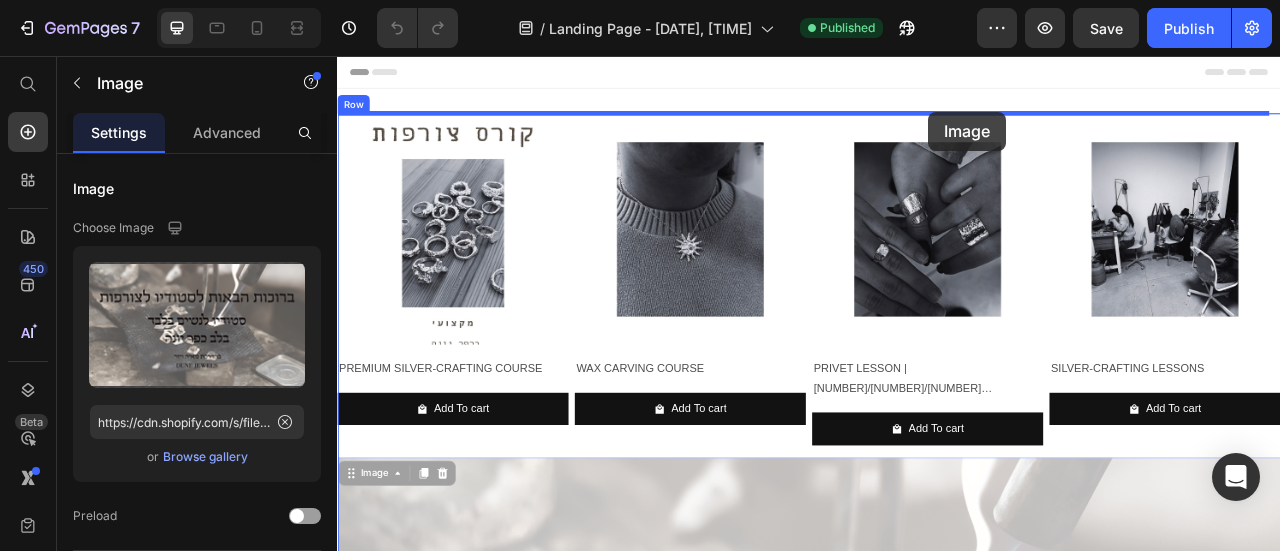 drag, startPoint x: 1118, startPoint y: 344, endPoint x: 1089, endPoint y: 127, distance: 218.92921 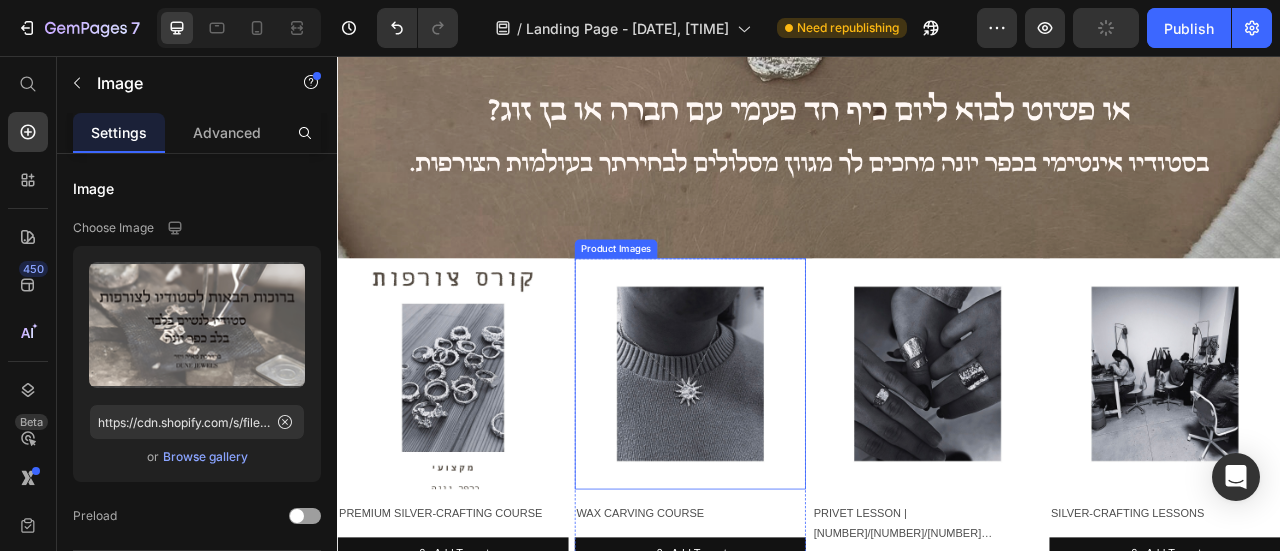 scroll, scrollTop: 1300, scrollLeft: 0, axis: vertical 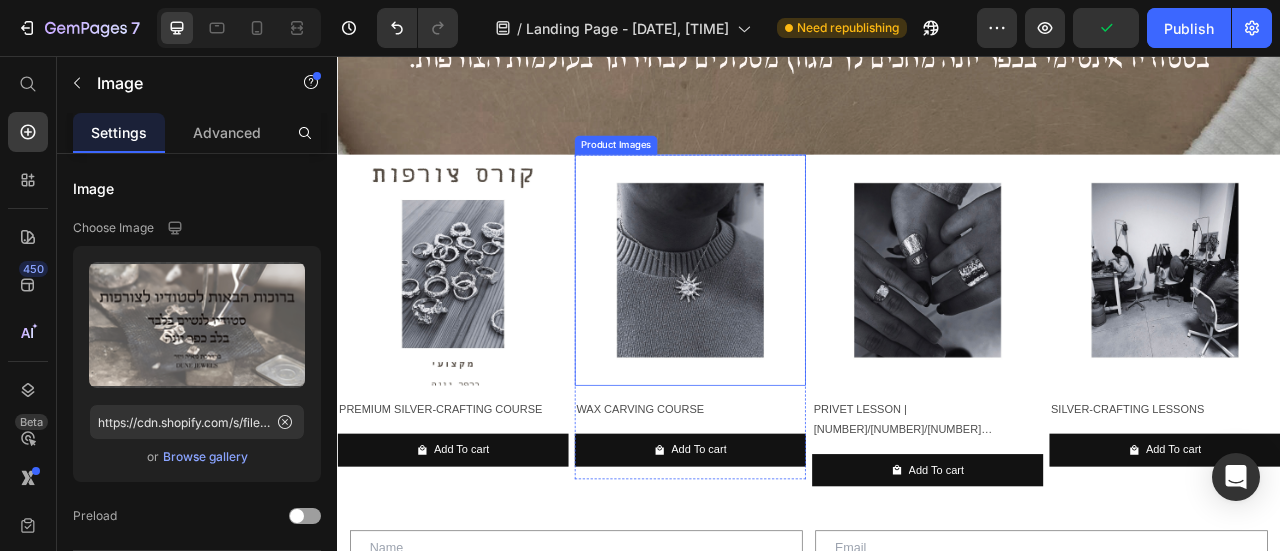 click at bounding box center [786, 328] 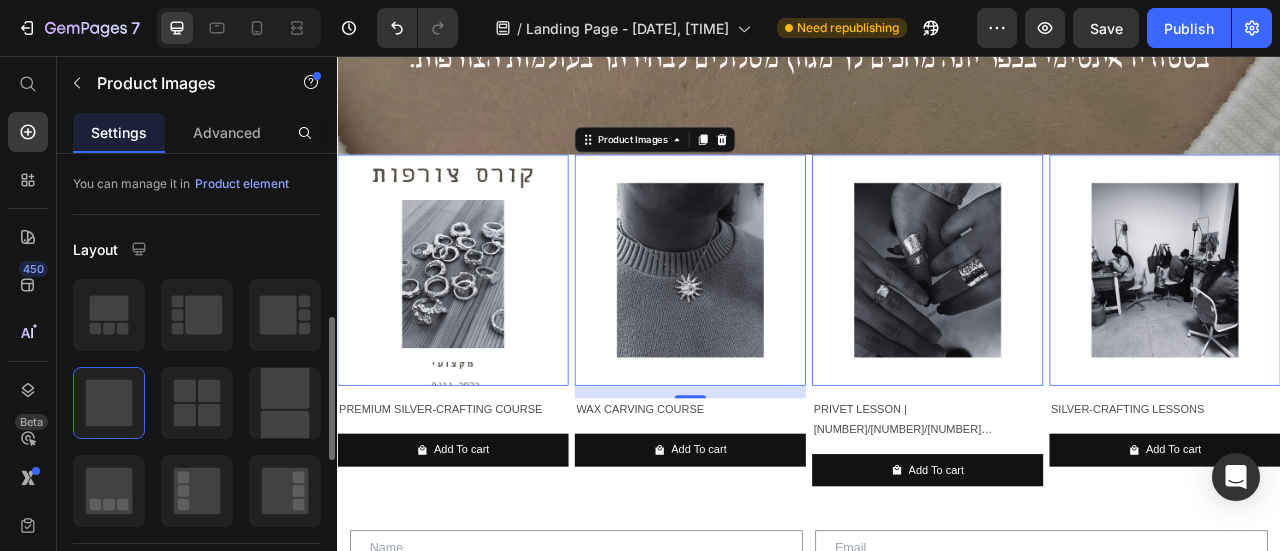 scroll, scrollTop: 200, scrollLeft: 0, axis: vertical 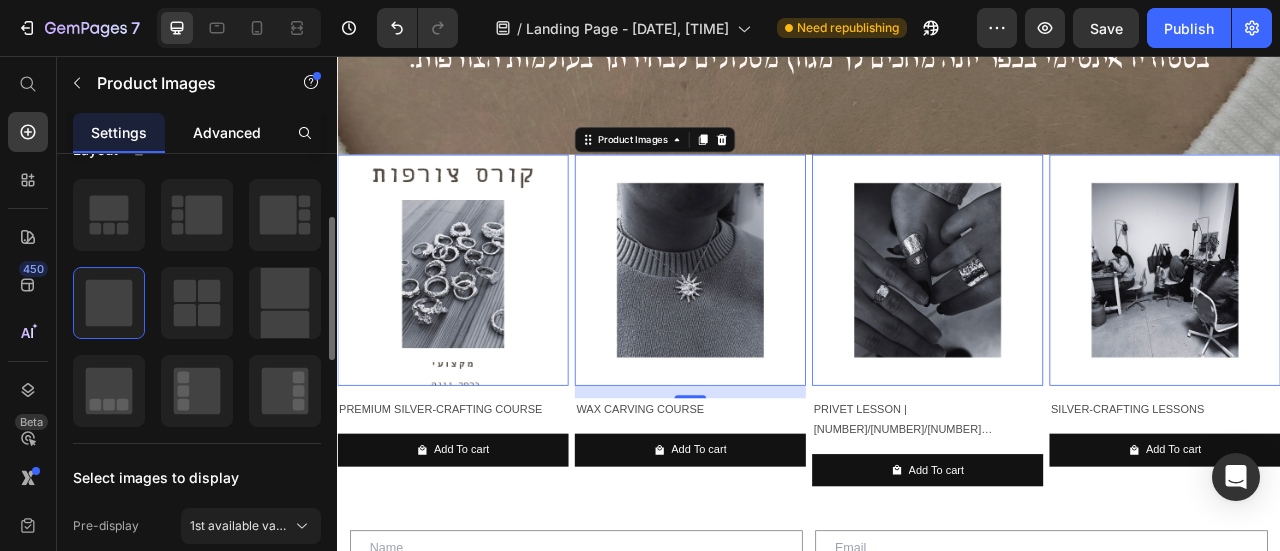 click on "Advanced" at bounding box center (227, 132) 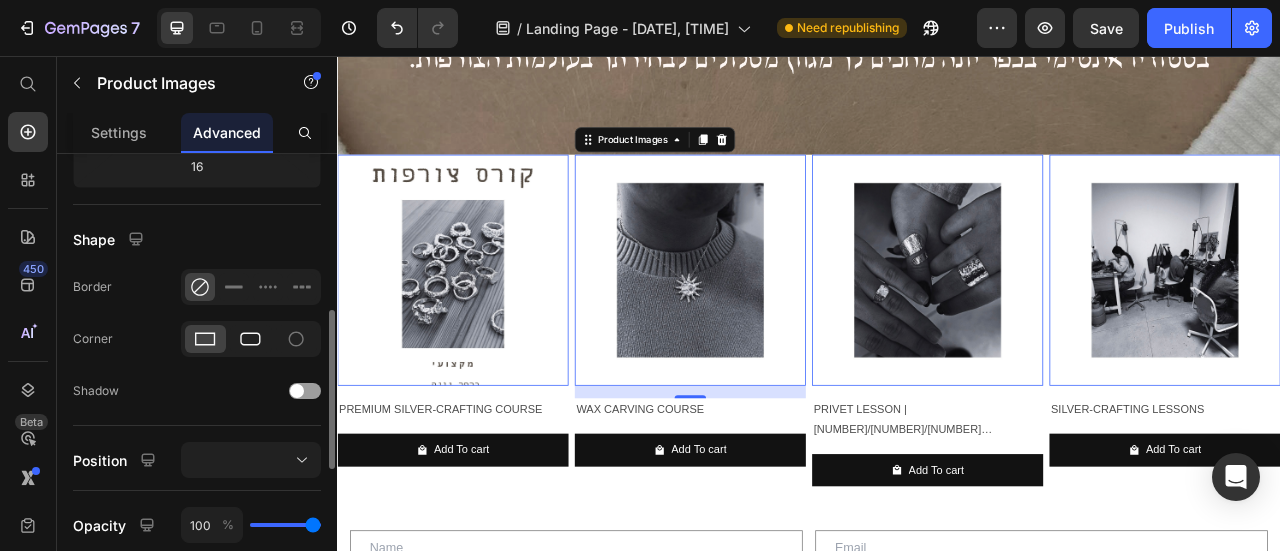 scroll, scrollTop: 0, scrollLeft: 0, axis: both 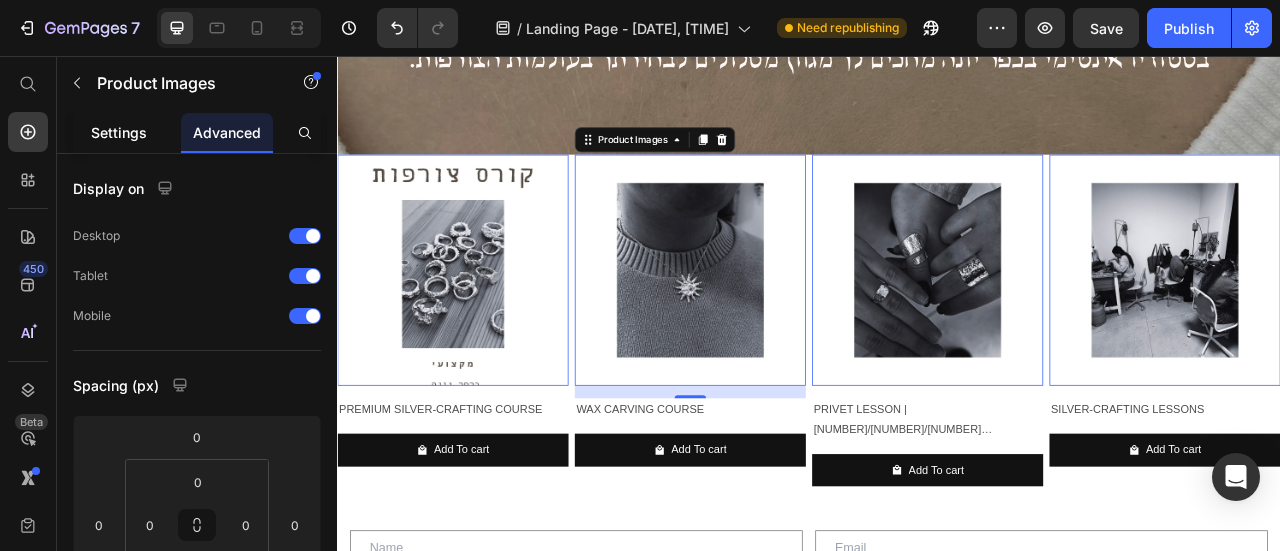 click on "Settings" at bounding box center [119, 132] 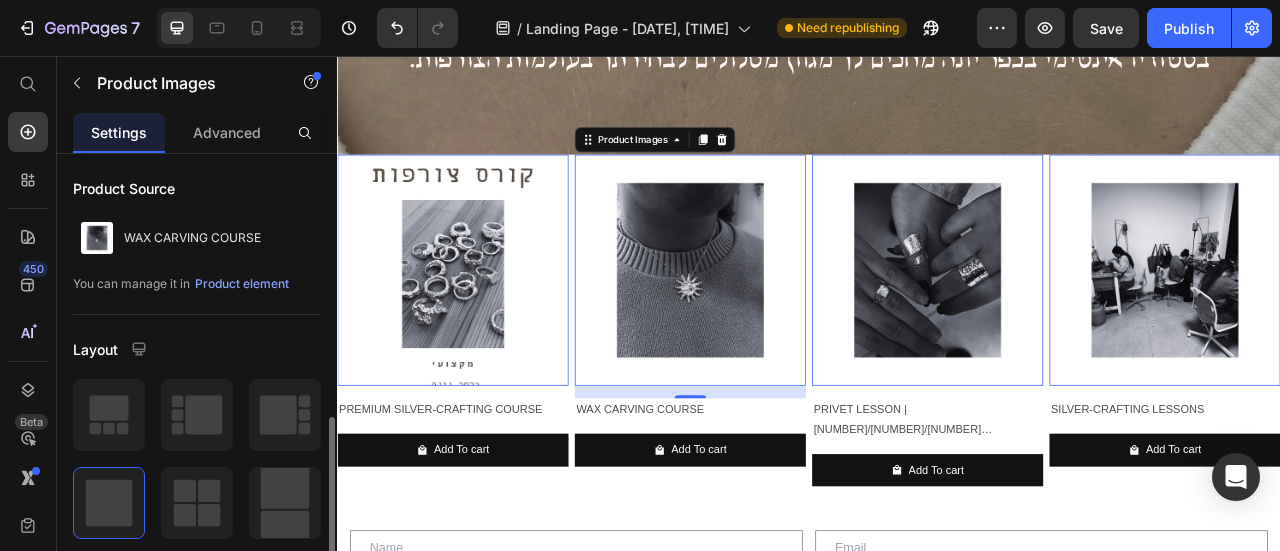 scroll, scrollTop: 200, scrollLeft: 0, axis: vertical 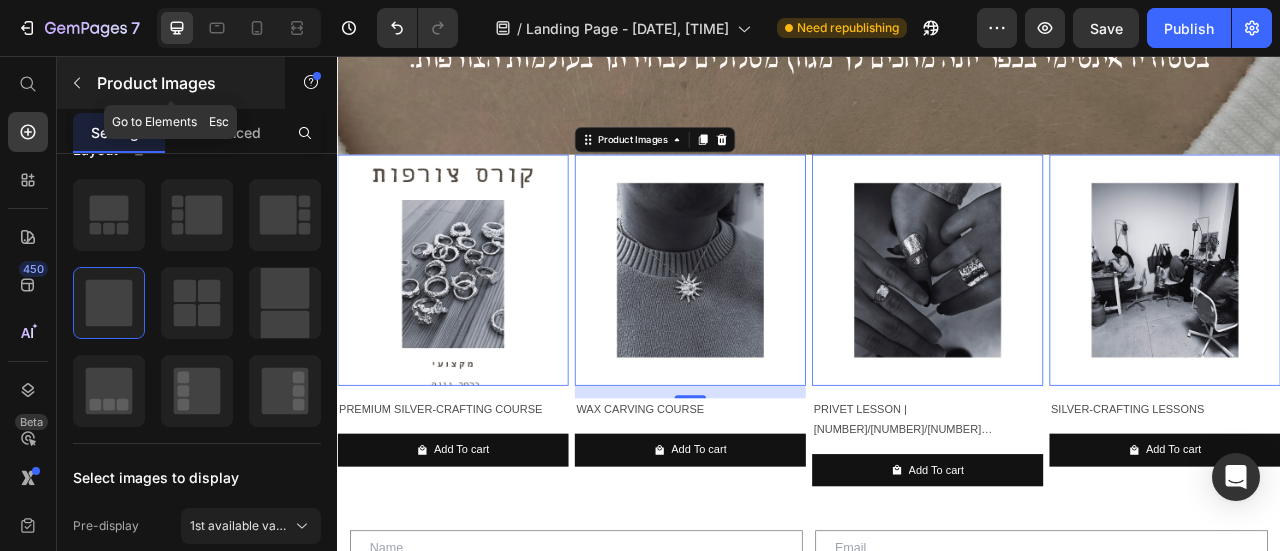 click at bounding box center (77, 83) 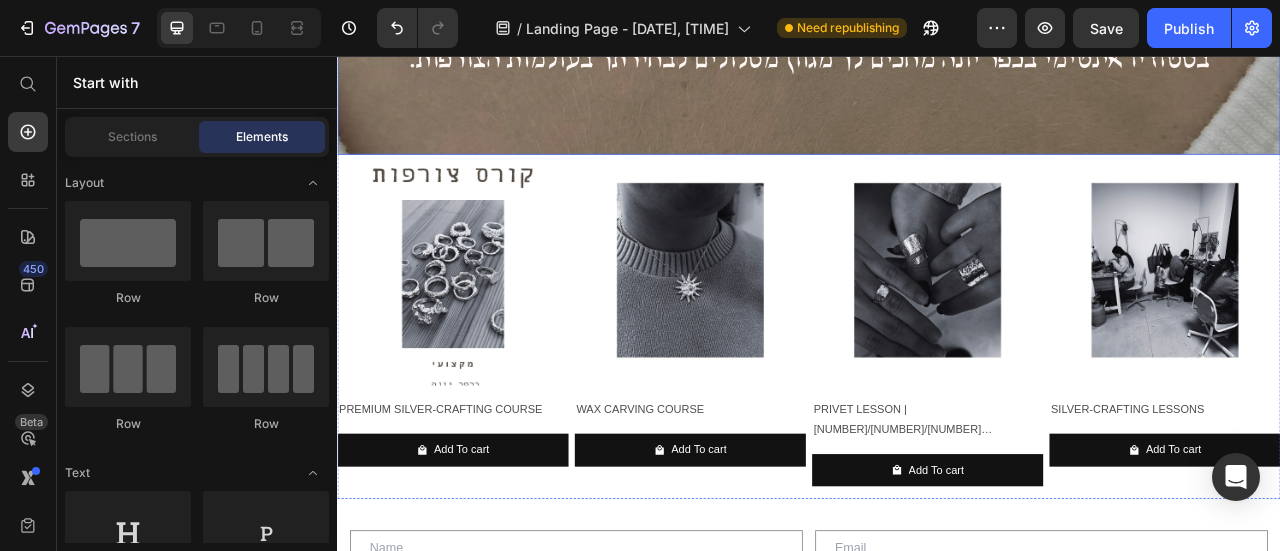 click at bounding box center (484, 328) 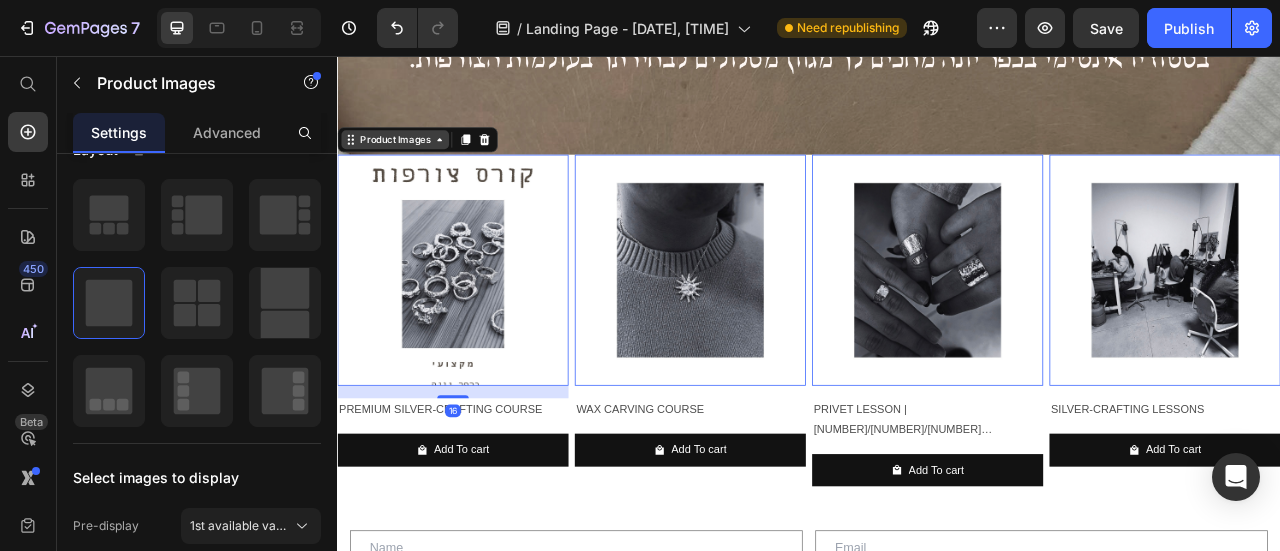 click on "Product Images" at bounding box center [410, 162] 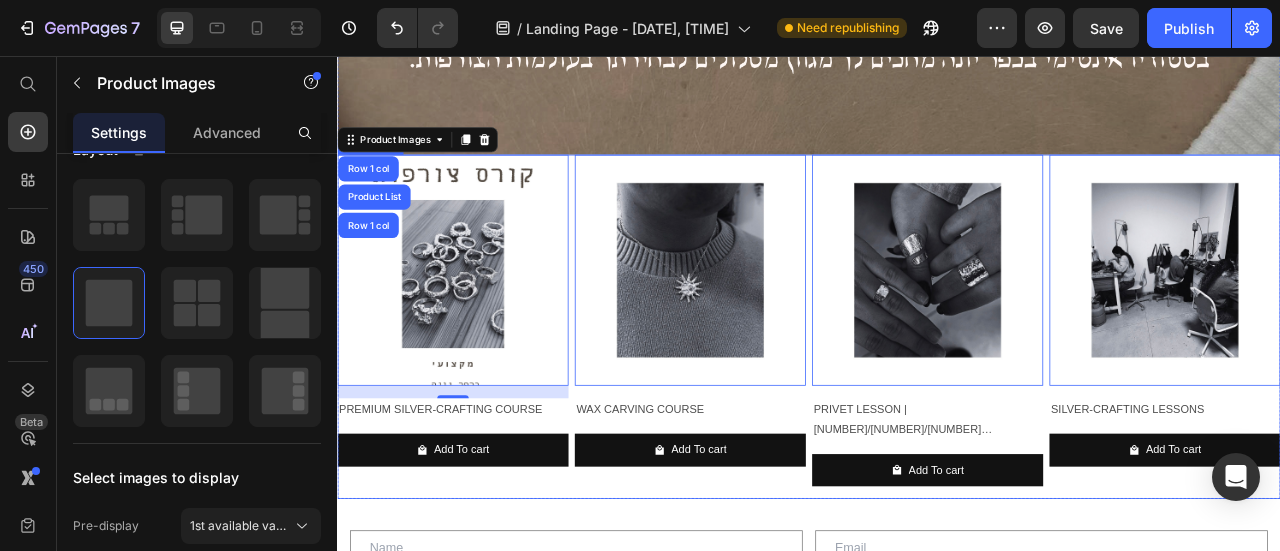 click on "Product Images Row [NUMBER] col Product List Row [NUMBER] col   [NUMBER] PREMIUM SILVER-CRAFTING COURSE Product Title Add To cart Product Cart Button Row Product Images   [NUMBER] WAX CARVING COURSE Product Title Add To cart Product Cart Button Row Product Images   [NUMBER] PRIVET LESSON | [NUMBER]/[NUMBER]/[NUMBER] PARTICIPANTS Product Title Add To cart Product Cart Button Row Product Images   [NUMBER] SILVER-CRAFTING LESSONS Product Title Add To cart Product Cart Button Row" at bounding box center (937, 400) 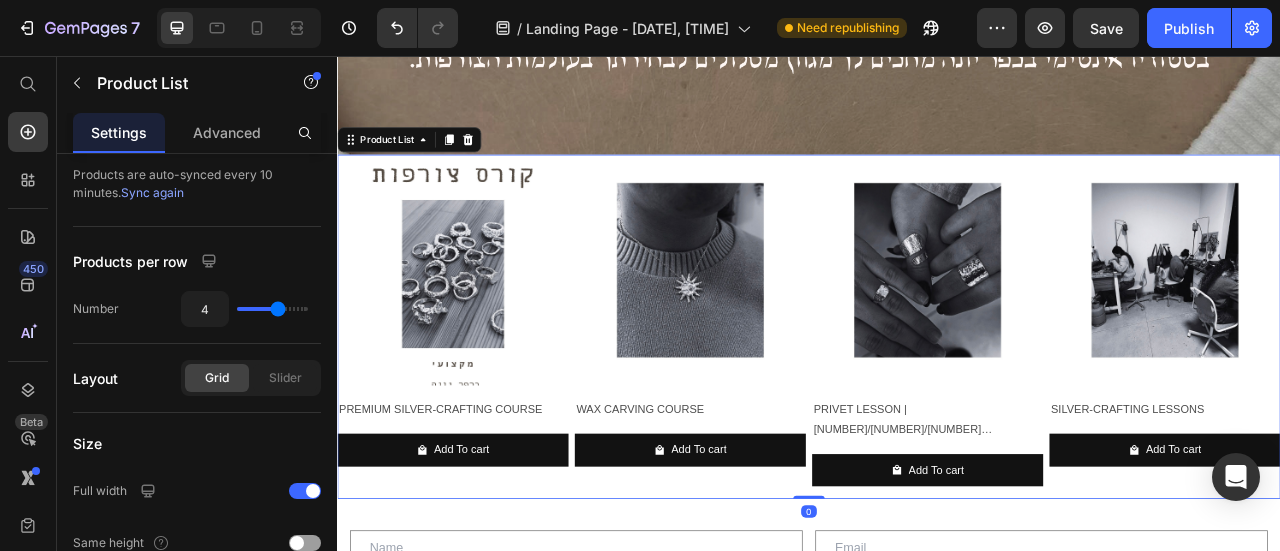 scroll, scrollTop: 0, scrollLeft: 0, axis: both 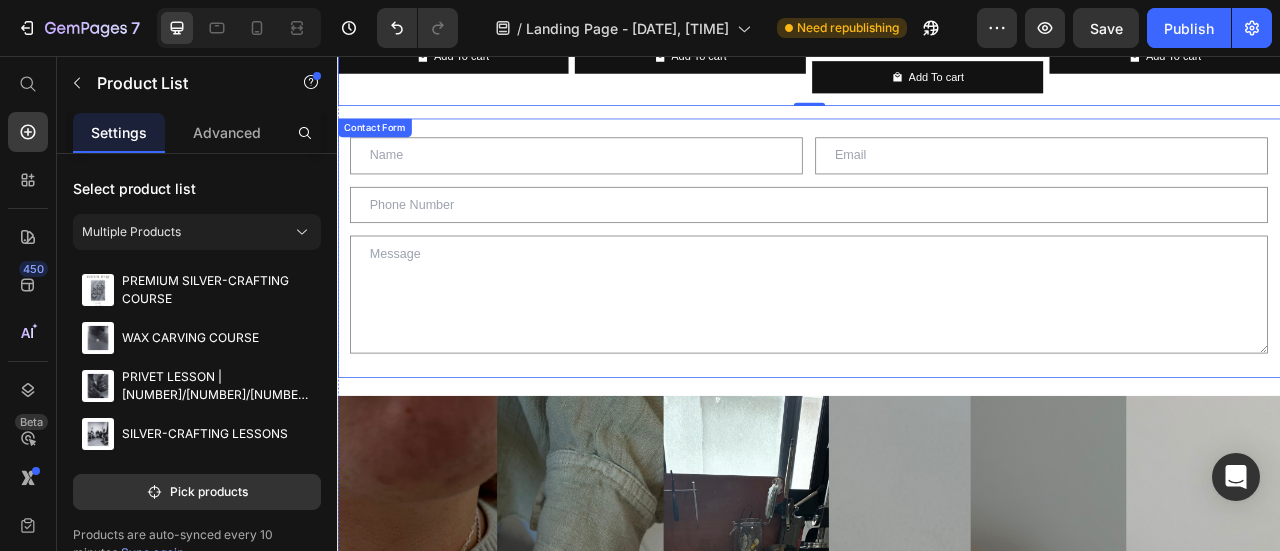 click on "Text Field Email Field Row Text Field Text Area Contact Form" at bounding box center (937, 300) 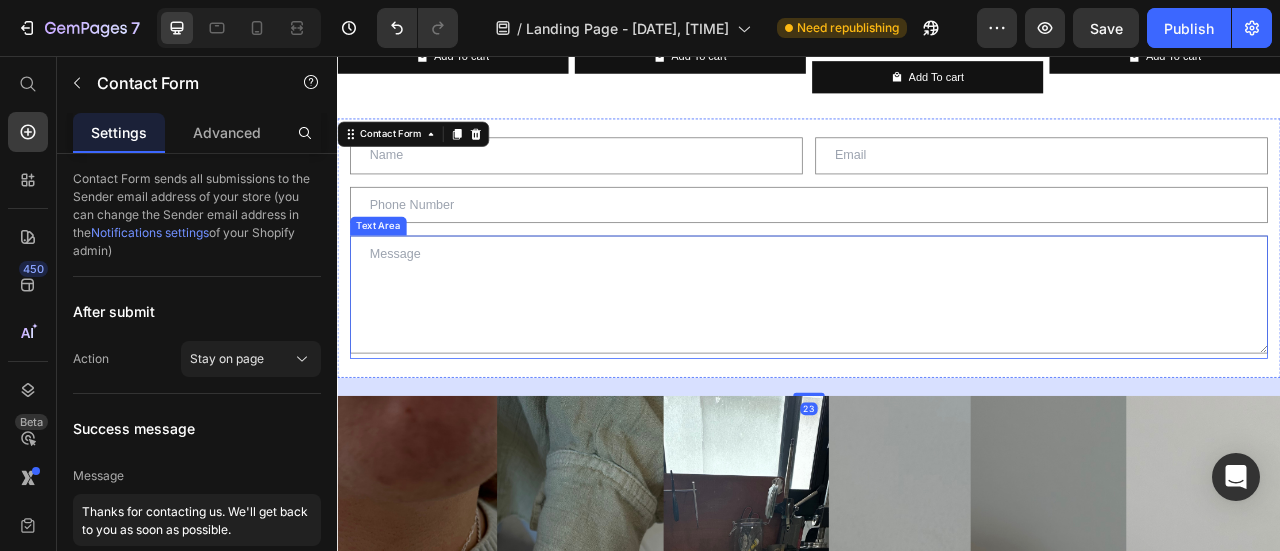 click on "Text Area" at bounding box center [937, 362] 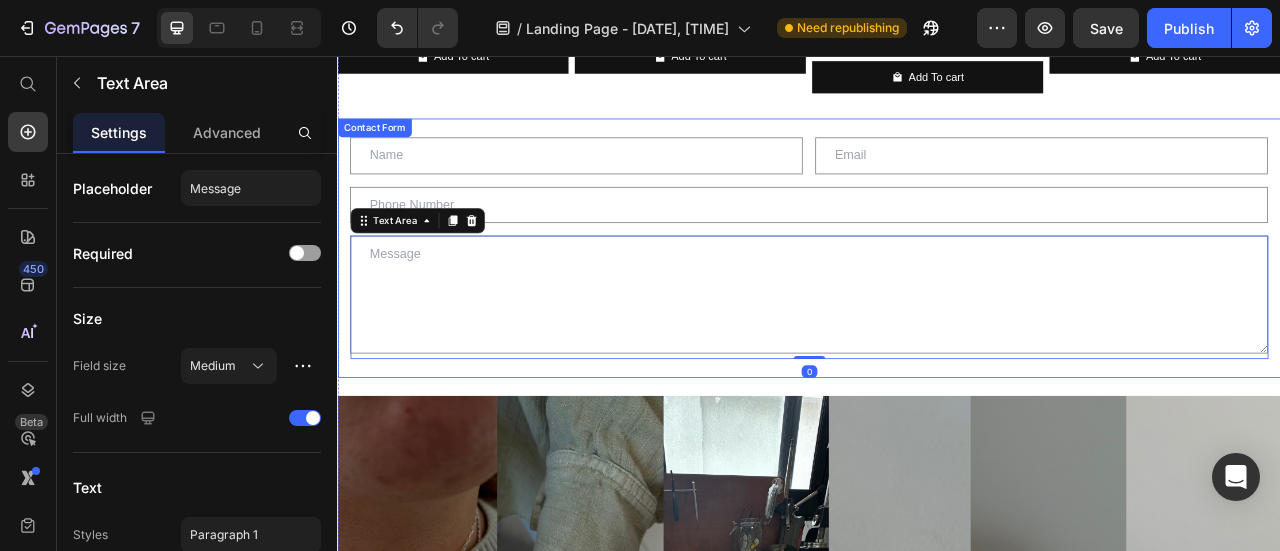 click on "Image Image Product Images PREMIUM SILVER-CRAFTING COURSE Product Title Add To cart Product Cart Button Row Product Images WAX CARVING COURSE Product Title Add To cart Product Cart Button Row Product Images PRIVET LESSON | [NUMBER]/[NUMBER]/[NUMBER] PARTICIPANTS Product Title Add To cart Product Cart Button Row Product Images SILVER-CRAFTING LESSONS Product Title Add To cart Product Cart Button Row Product List Product Images PREMIUM SILVER-CRAFTING COURSE Product Title Add To cart Product Cart Button Row Product Images SILVER-CRAFTING LESSONS Product Title Add To cart Product Cart Button Row Product Images PRIVET LESSON | [NUMBER]/[NUMBER]/[NUMBER] PARTICIPANTS Product Title Add To cart Product Cart Button Row Product Images WAX CARVING COURSE Product Title Add To cart Product Cart Button Row Product List Row Text Field Email Field Row Text Field Text Area   [NUMBER] Contact Form Image Heading Product Images שיחת ייעוץ- קורסים בצורפות Product Title [PRICE] NIS Product Price [PRICE] NIS Product Price Row Product Description Quantity [NUMBER]" at bounding box center (937, 158) 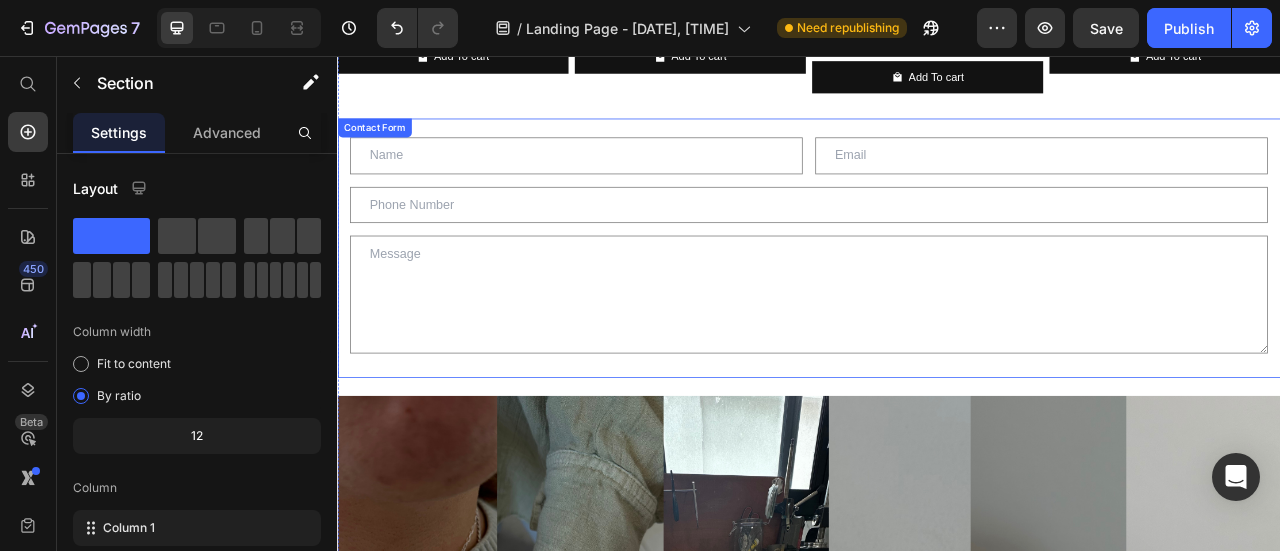 click on "Text Field Email Field Row Text Field Text Area Contact Form" at bounding box center (937, 300) 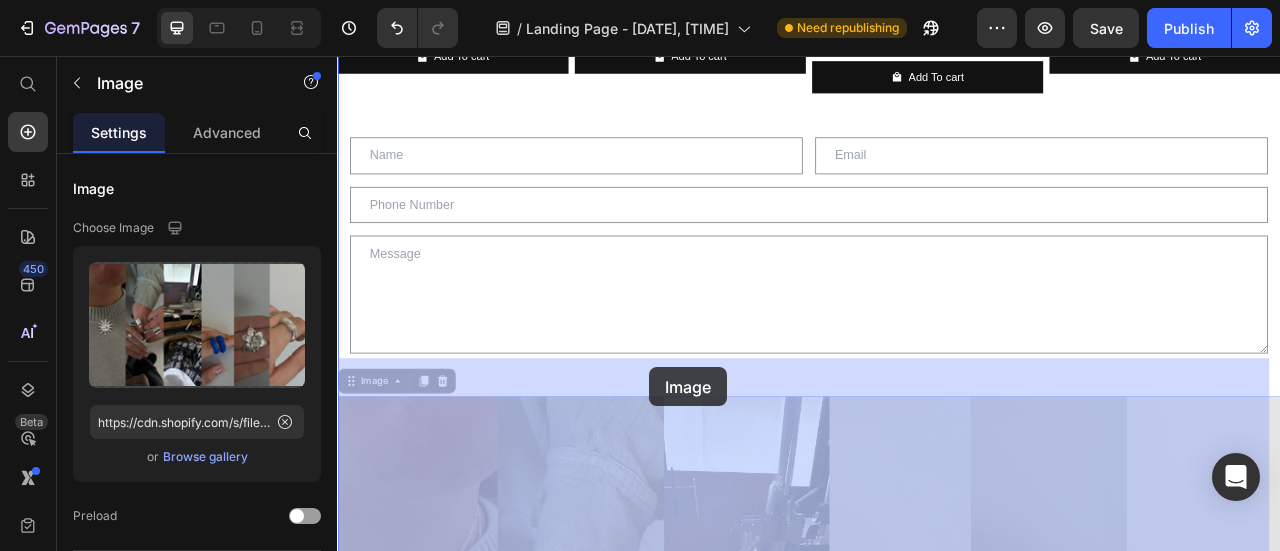 drag, startPoint x: 720, startPoint y: 486, endPoint x: 735, endPoint y: 459, distance: 30.88689 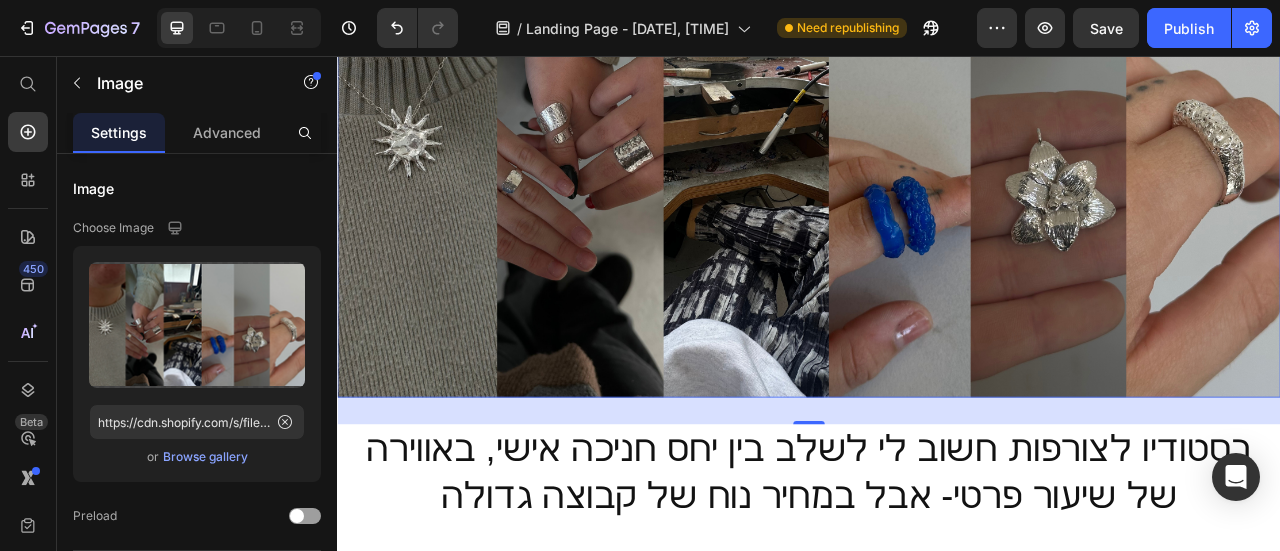 scroll, scrollTop: 2600, scrollLeft: 0, axis: vertical 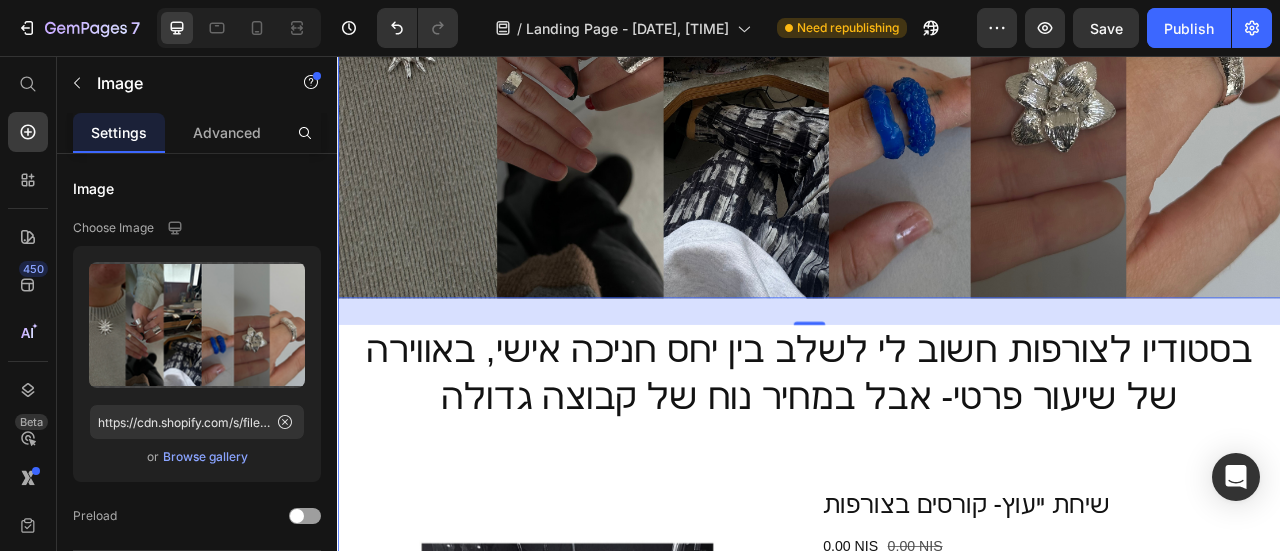 click on "Image Image Product Images PREMIUM SILVER-CRAFTING COURSE Product Title Add To cart Product Cart Button Row Product Images WAX CARVING COURSE Product Title Add To cart Product Cart Button Row Product Images PRIVET LESSON | [NUMBER]\/[NUMBER]\/[NUMBER] PARTICIPANTS Product Title Add To cart Product Cart Button Row Product Images SILVER-CRAFTING LESSONS Product Title Add To cart Product Cart Button Row Product List Product Images PREMIUM SILVER-CRAFTING COURSE Product Title Add To cart Product Cart Button Row Product Images SILVER-CRAFTING LESSONS Product Title Add To cart Product Cart Button Row Product Images PRIVET LESSON | [NUMBER]\/[NUMBER]\/[NUMBER] PARTICIPANTS Product Title Add To cart Product Cart Button Row Product Images WAX CARVING COURSE Product Title Add To cart Product Cart Button Row Product List Row Text Field Email Field Row Text Field Text Area Contact Form Image   [NUMBER] Heading Product Images שיחת ייעוץ- קורסים בצורפות Product Title [PRICE] NIS Product Price [PRICE] NIS Product Price Row Product Description Quantity [NUMBER]" at bounding box center [937, -642] 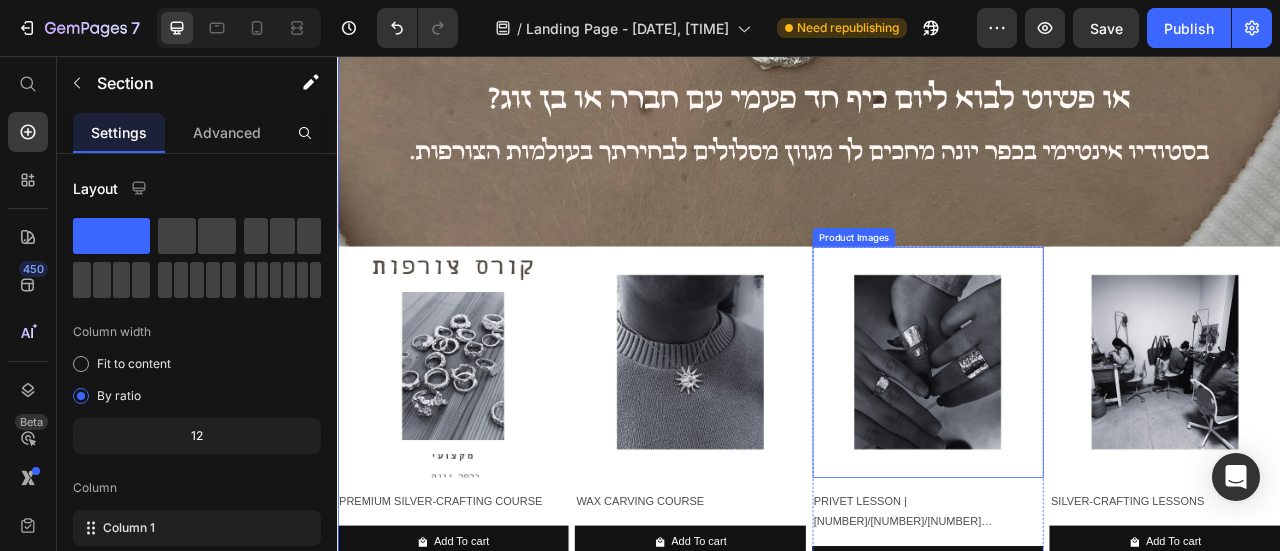 scroll, scrollTop: 1300, scrollLeft: 0, axis: vertical 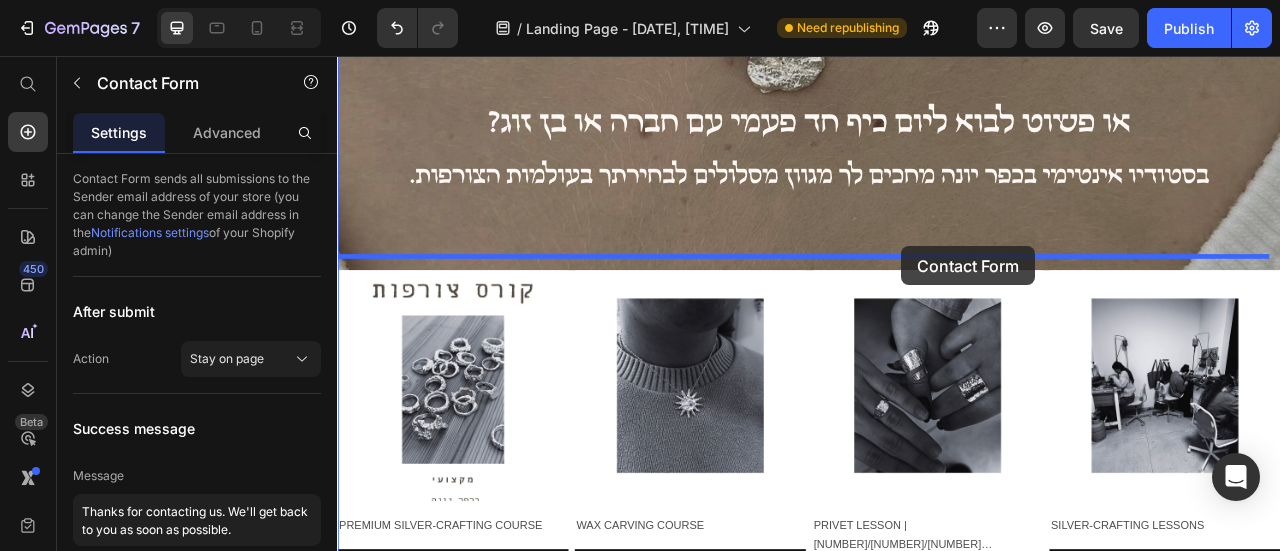 drag, startPoint x: 1039, startPoint y: 316, endPoint x: 1055, endPoint y: 298, distance: 24.083189 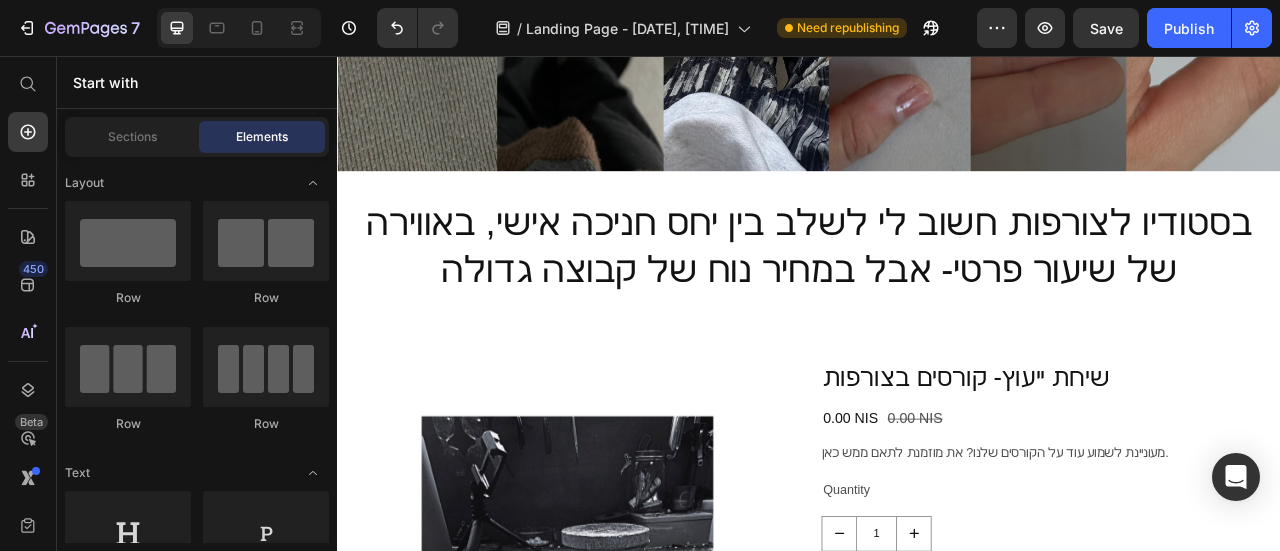scroll, scrollTop: 2768, scrollLeft: 0, axis: vertical 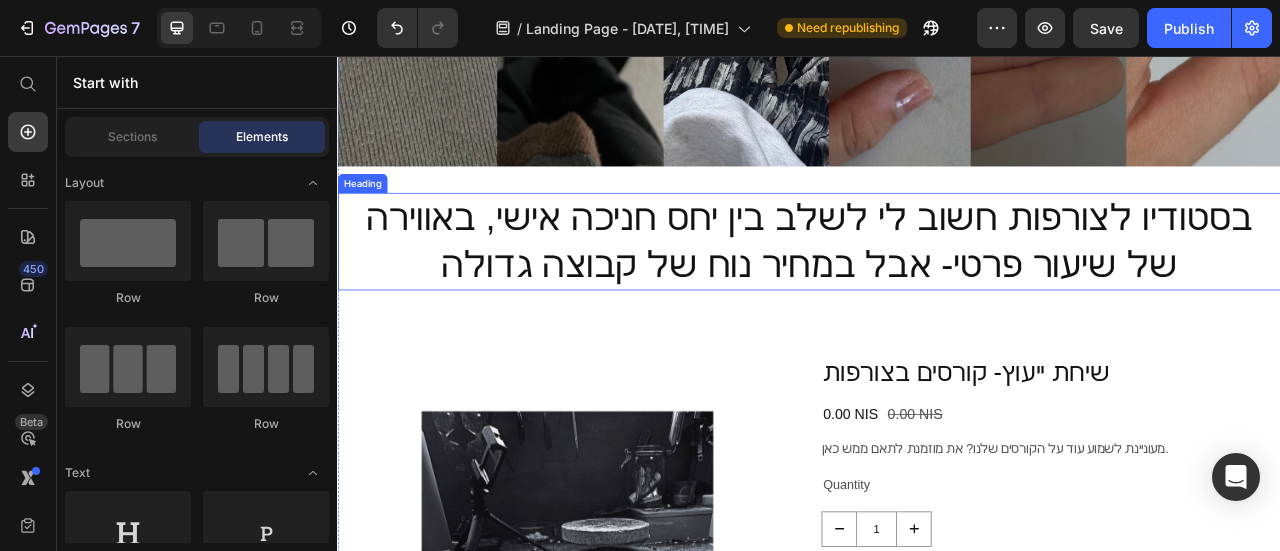 click on "בסטודיו לצורפות חשוב לי לשלב בין יחס חניכה אישי, באווירה של שיעור פרטי- אבל במחיר נוח של קבוצה גדולה" at bounding box center (937, 292) 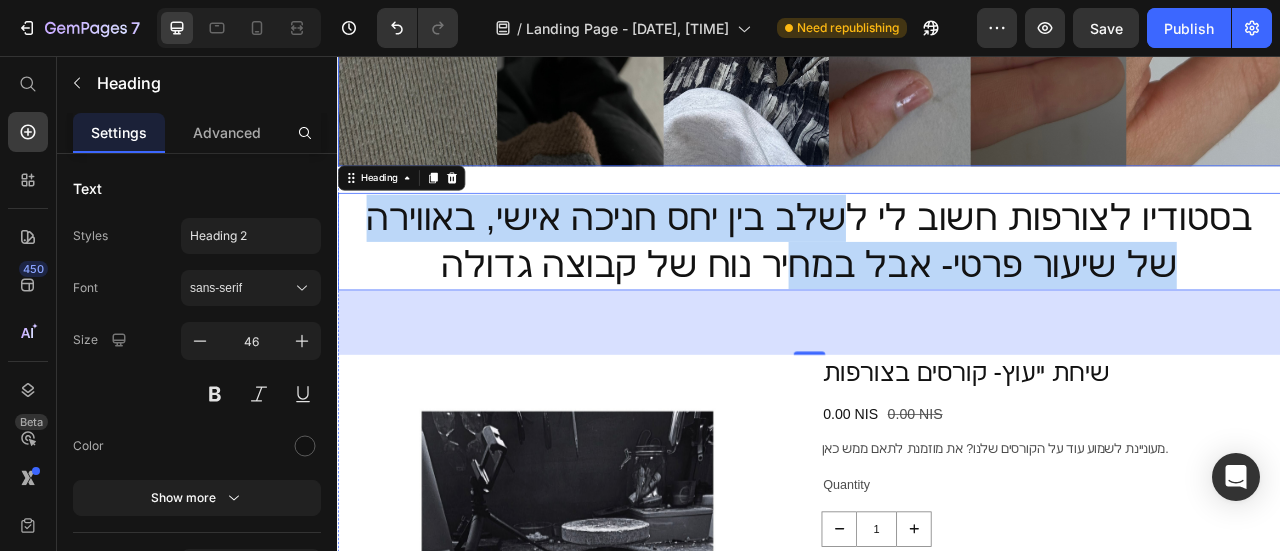 drag, startPoint x: 989, startPoint y: 142, endPoint x: 1046, endPoint y: 193, distance: 76.48529 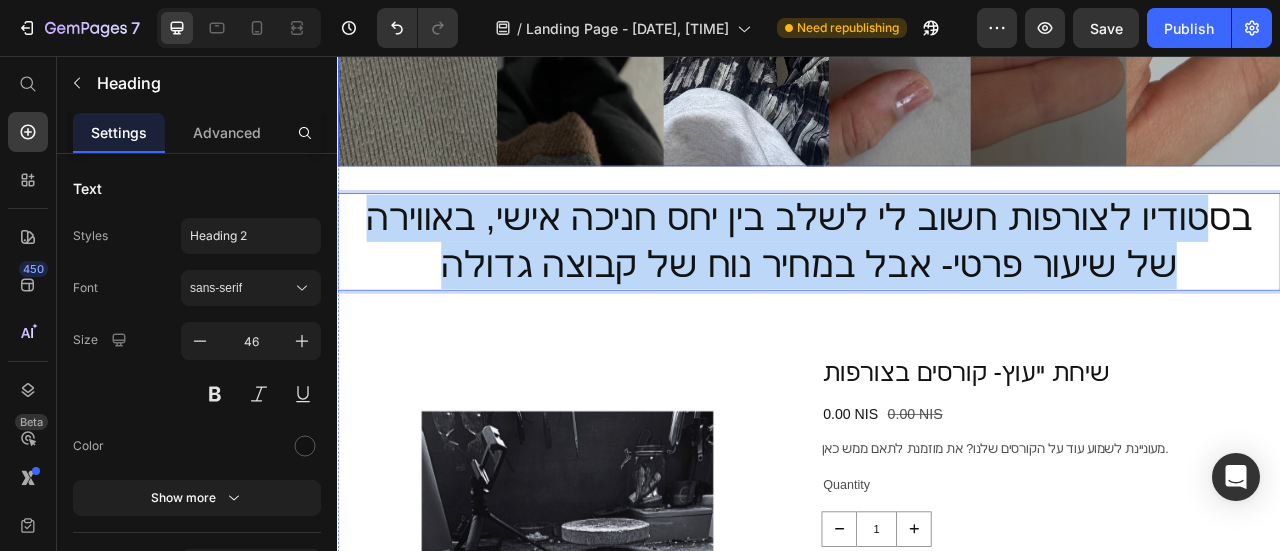 drag, startPoint x: 1469, startPoint y: 238, endPoint x: 1458, endPoint y: 86, distance: 152.3975 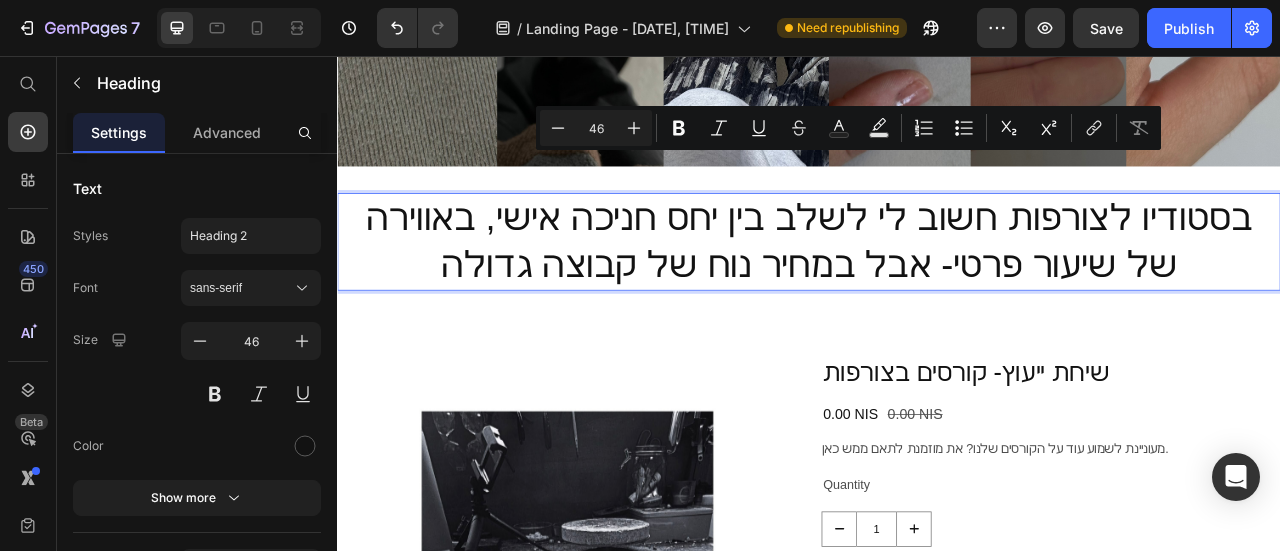 click on "בסטודיו לצורפות חשוב לי לשלב בין יחס חניכה אישי, באווירה של שיעור פרטי- אבל במחיר נוח של קבוצה גדולה" at bounding box center (937, 292) 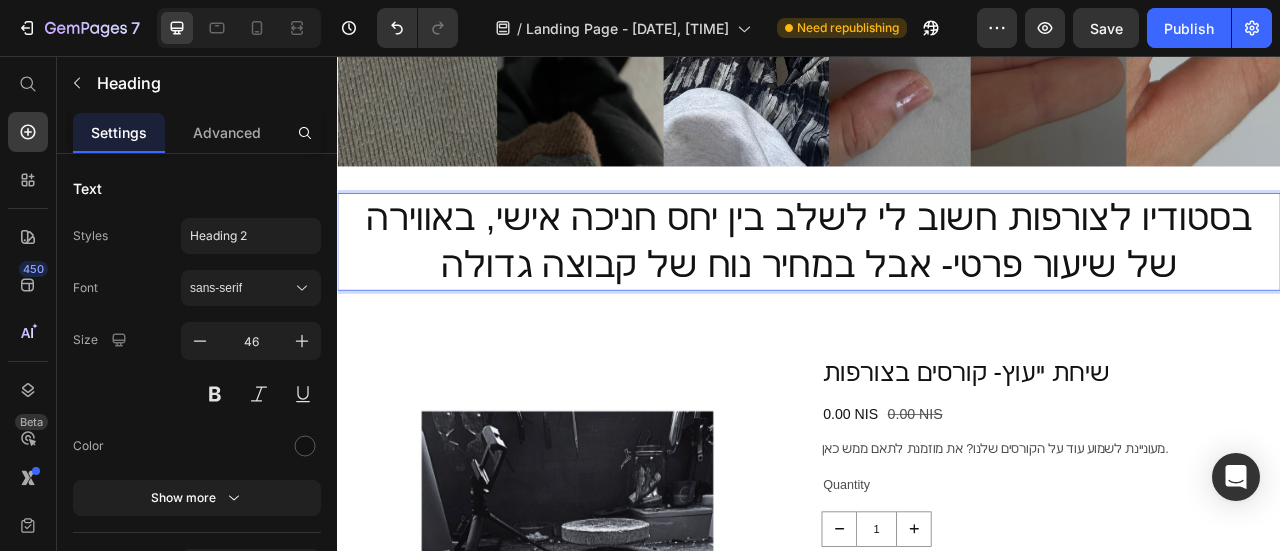 drag, startPoint x: 963, startPoint y: 188, endPoint x: 966, endPoint y: 159, distance: 29.15476 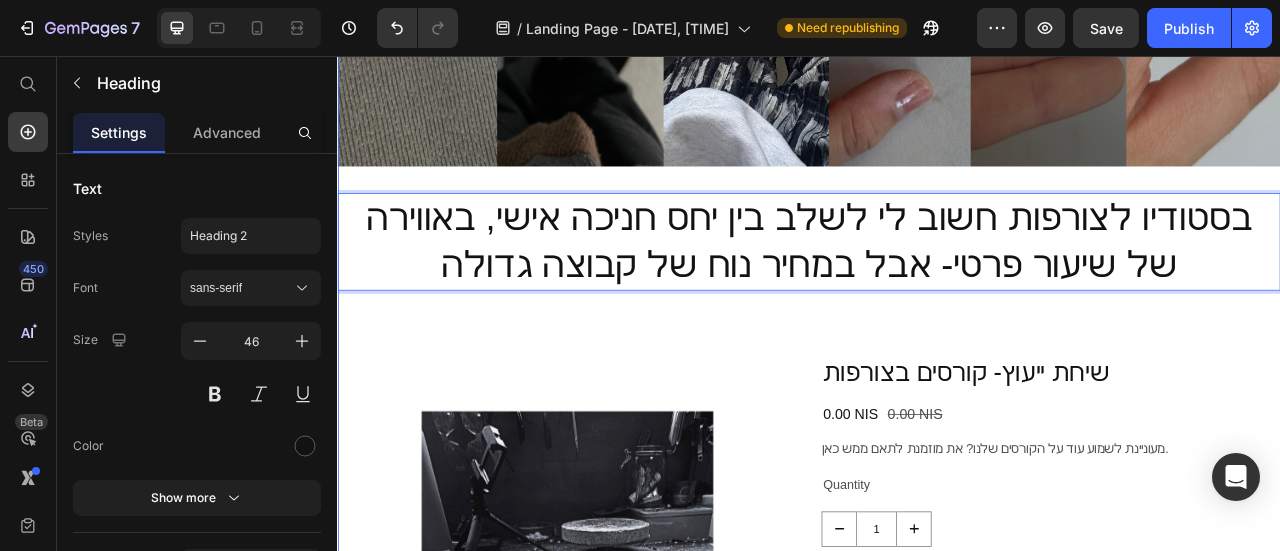 drag, startPoint x: 985, startPoint y: 176, endPoint x: 998, endPoint y: 152, distance: 27.294687 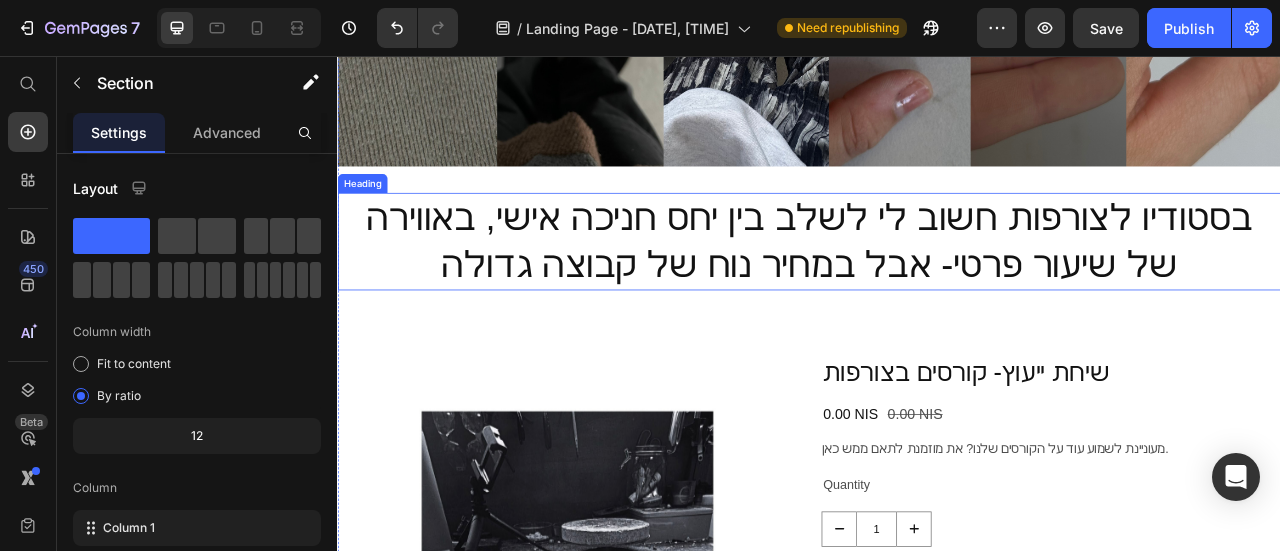 click on "בסטודיו לצורפות חשוב לי לשלב בין יחס חניכה אישי, באווירה של שיעור פרטי- אבל במחיר נוח של קבוצה גדולה" at bounding box center [937, 292] 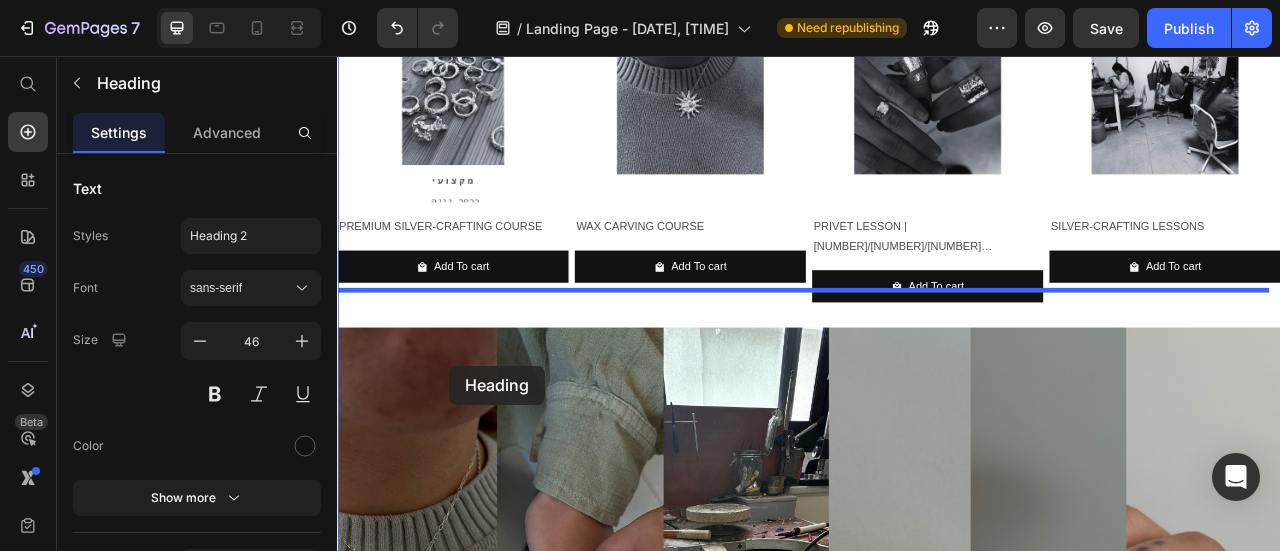 scroll, scrollTop: 1989, scrollLeft: 0, axis: vertical 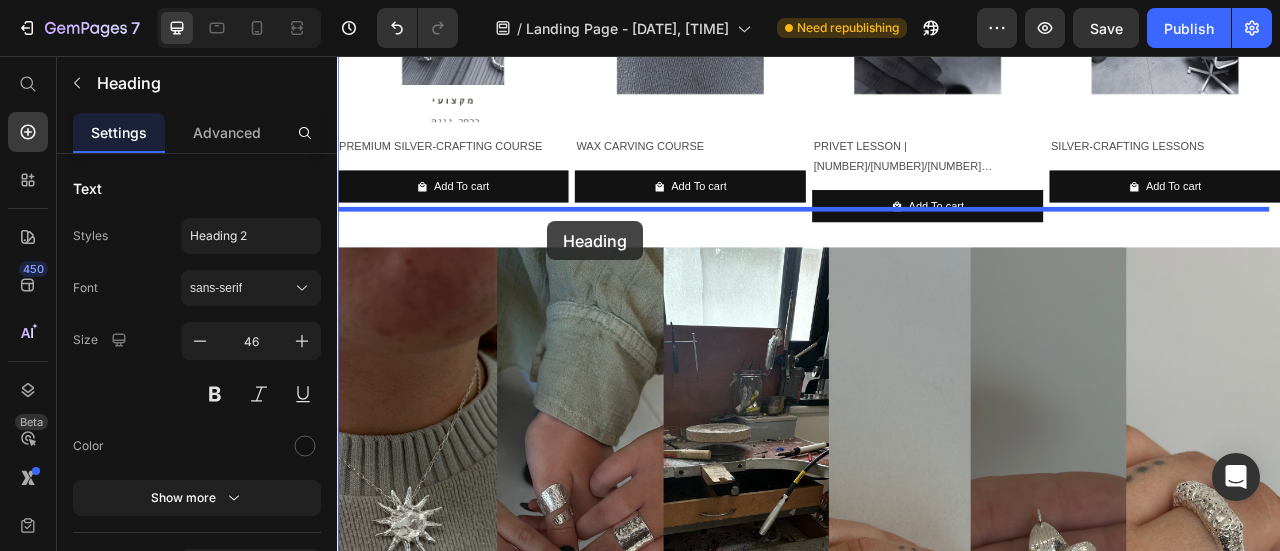 drag, startPoint x: 349, startPoint y: 157, endPoint x: 604, endPoint y: 266, distance: 277.3193 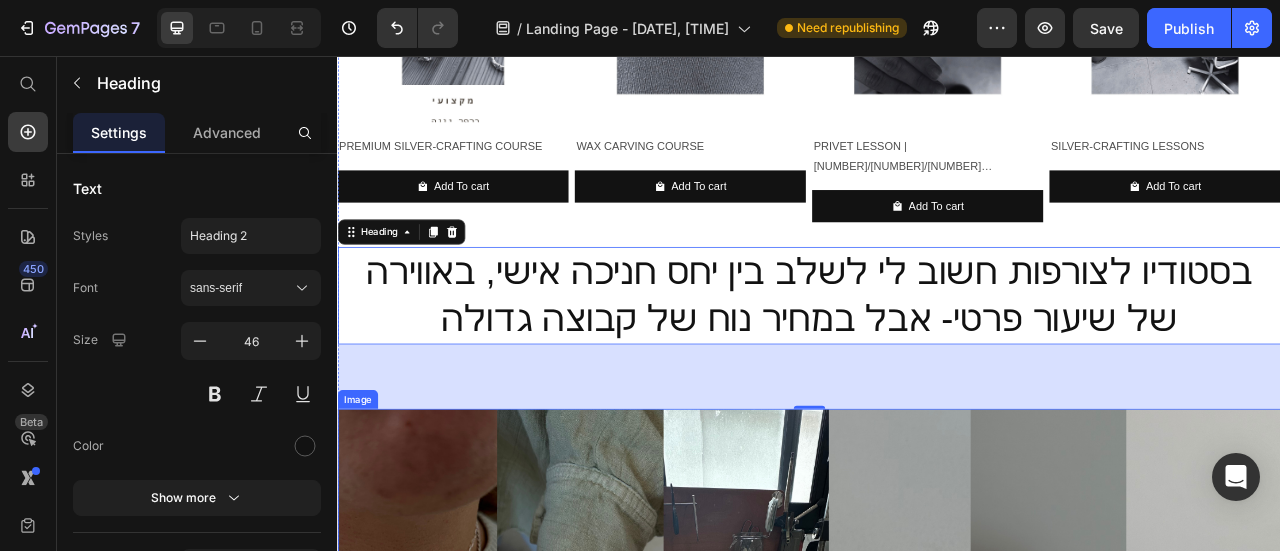 click at bounding box center [937, 843] 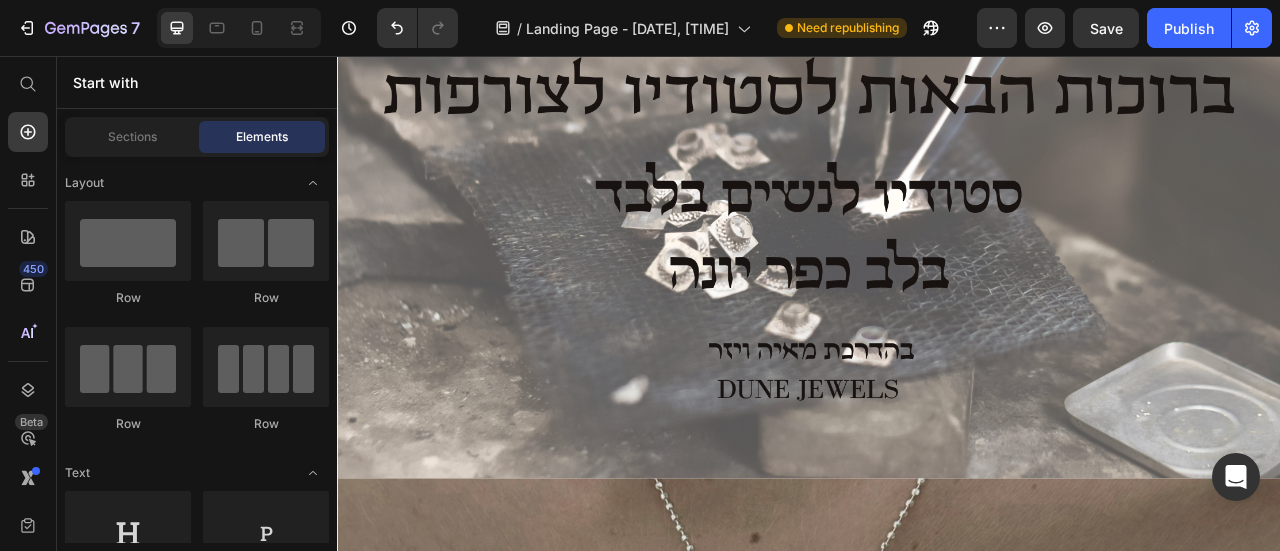 scroll, scrollTop: 0, scrollLeft: 0, axis: both 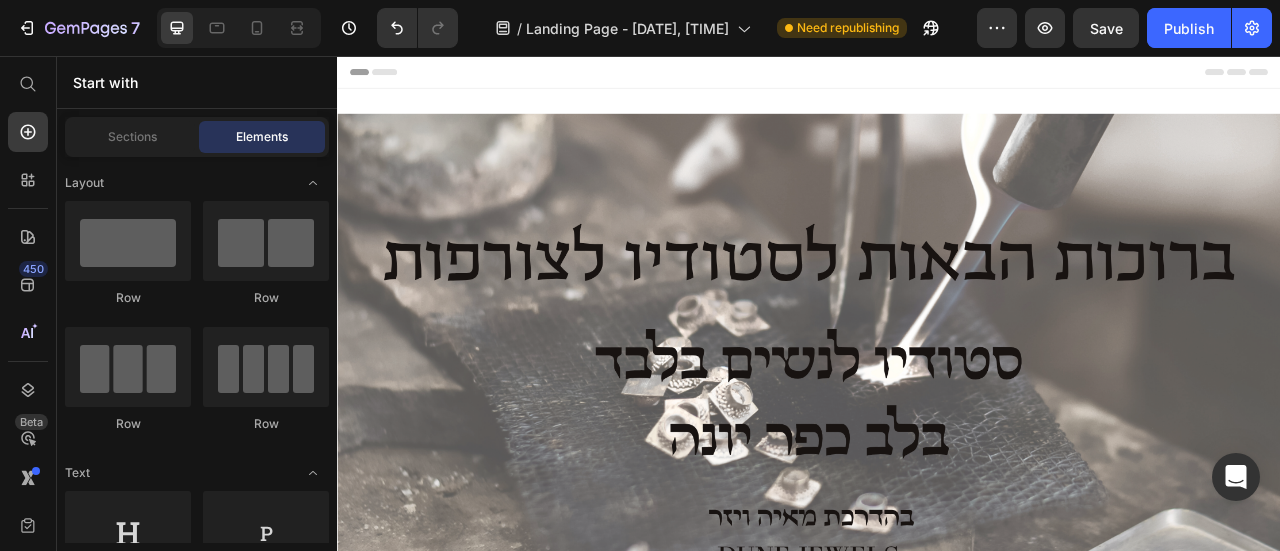 drag, startPoint x: 1536, startPoint y: 372, endPoint x: 1446, endPoint y: 57, distance: 327.60495 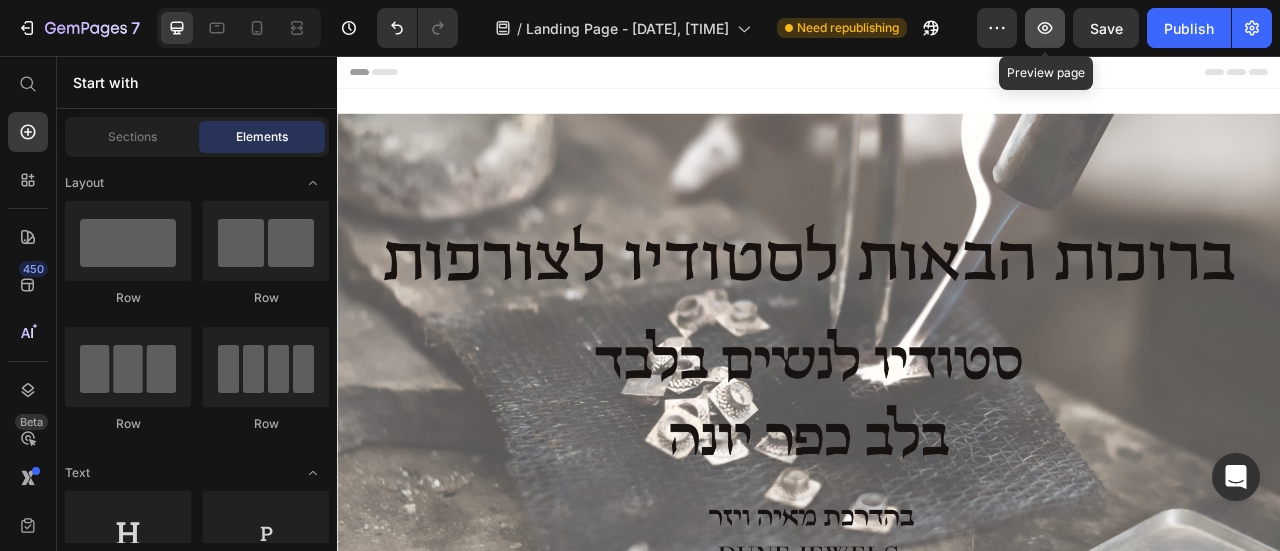 click 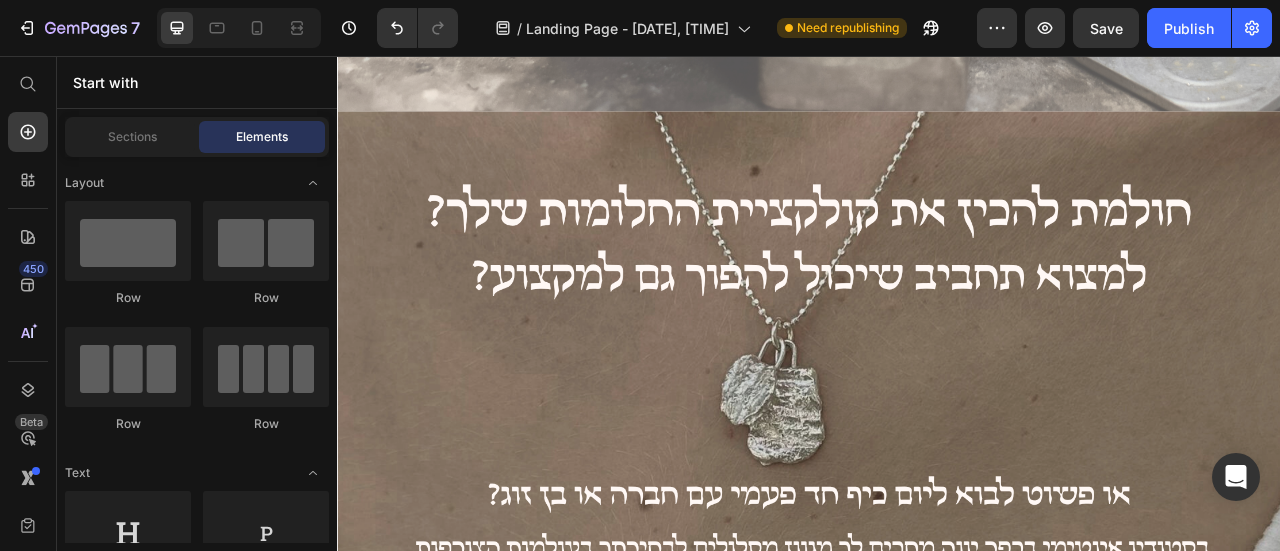 scroll, scrollTop: 614, scrollLeft: 0, axis: vertical 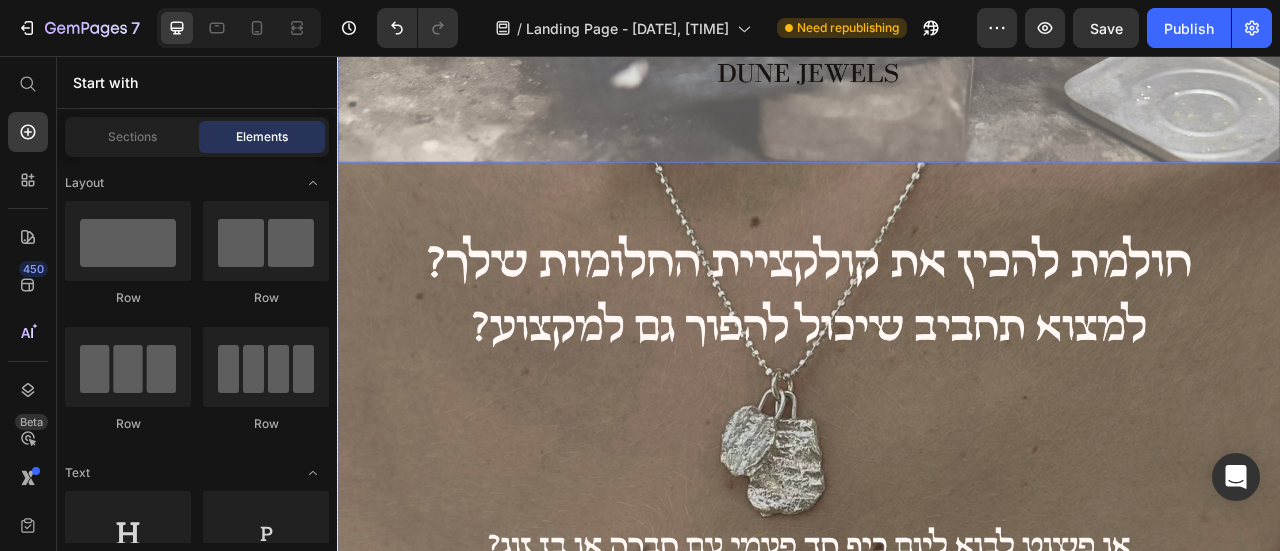 click at bounding box center (937, -147) 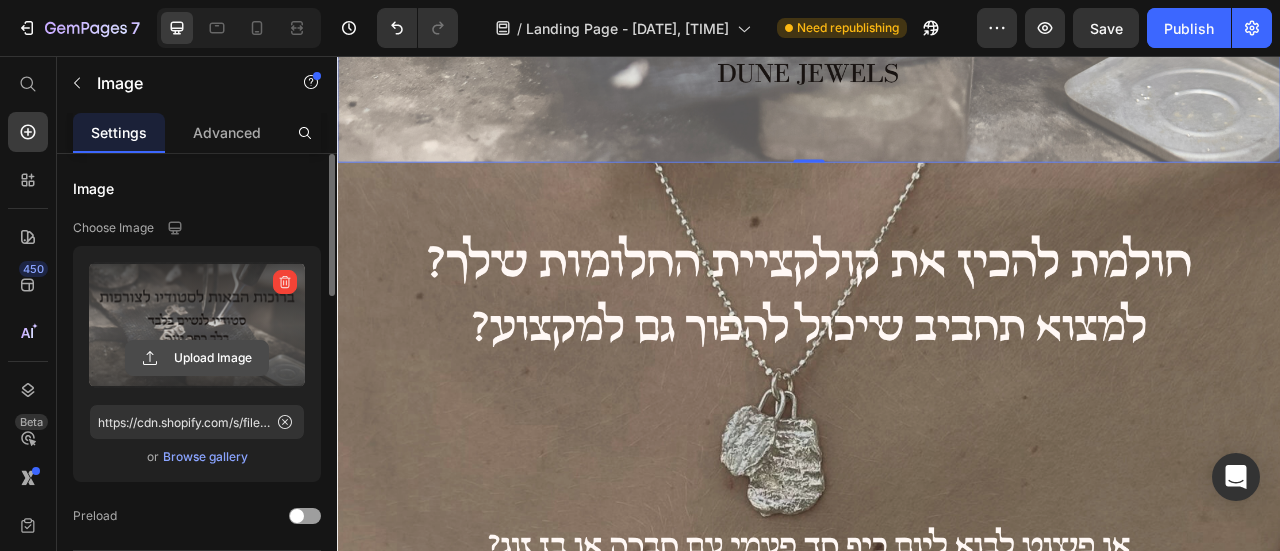 click 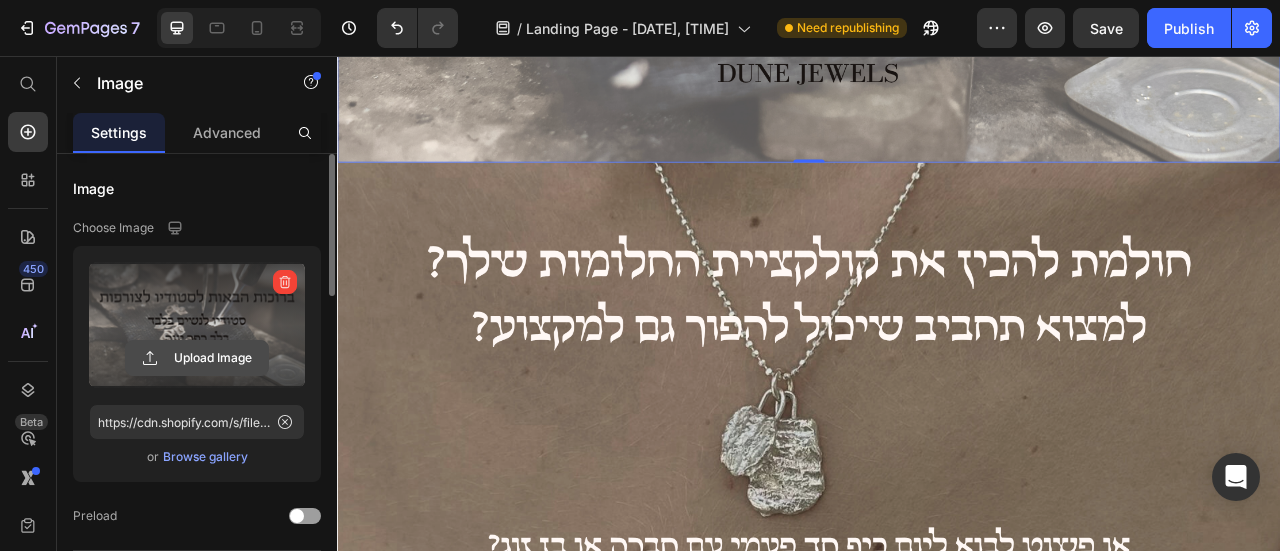click 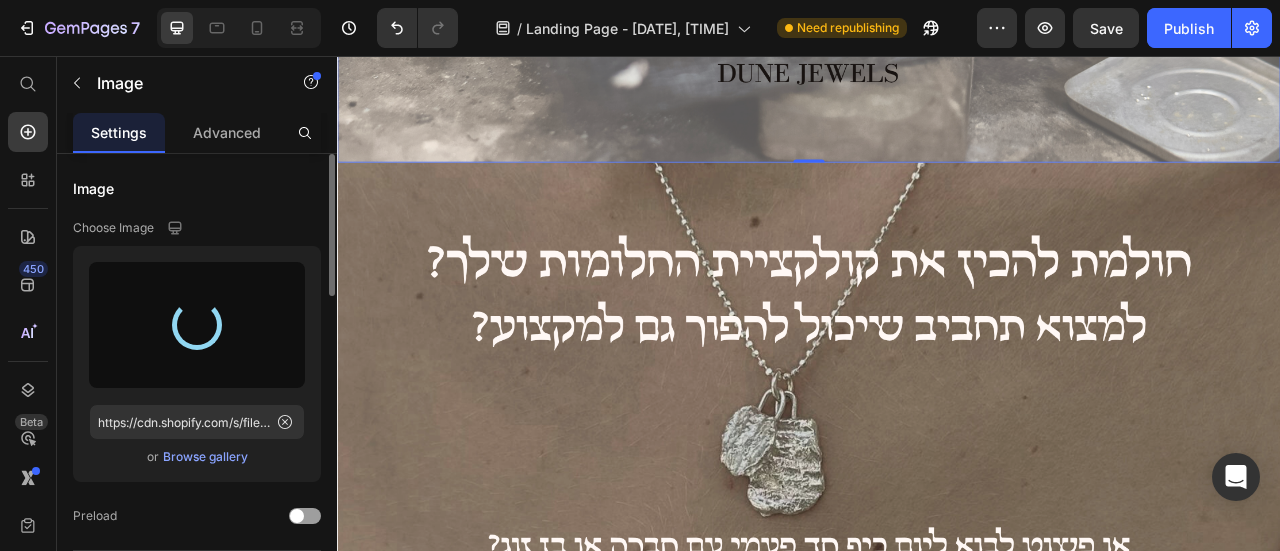 type on "https://cdn.shopify.com/s/files/1/0610/7876/5623/files/gempages_572348329220899655-5de813bc-5ce0-4e03-a378-982ebb0f5310.jpg" 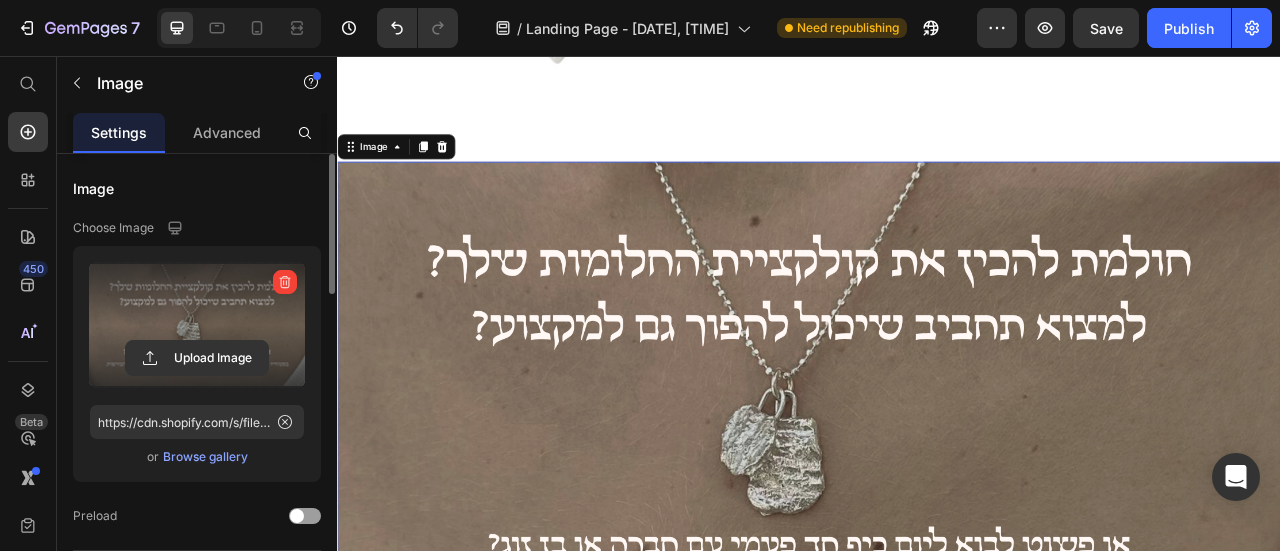 click at bounding box center [197, 325] 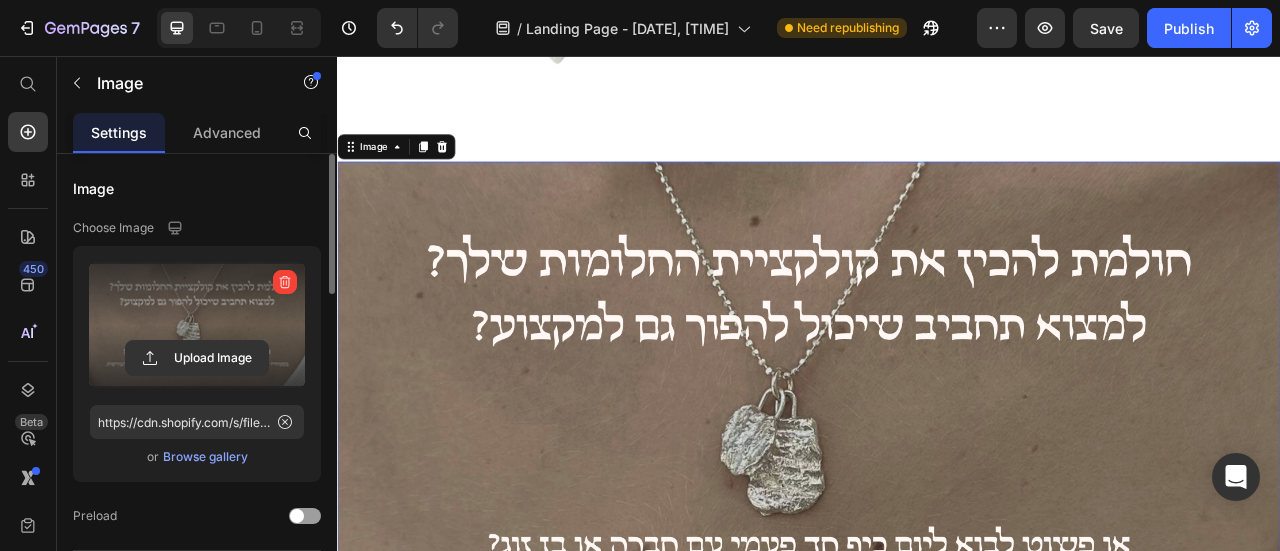 click 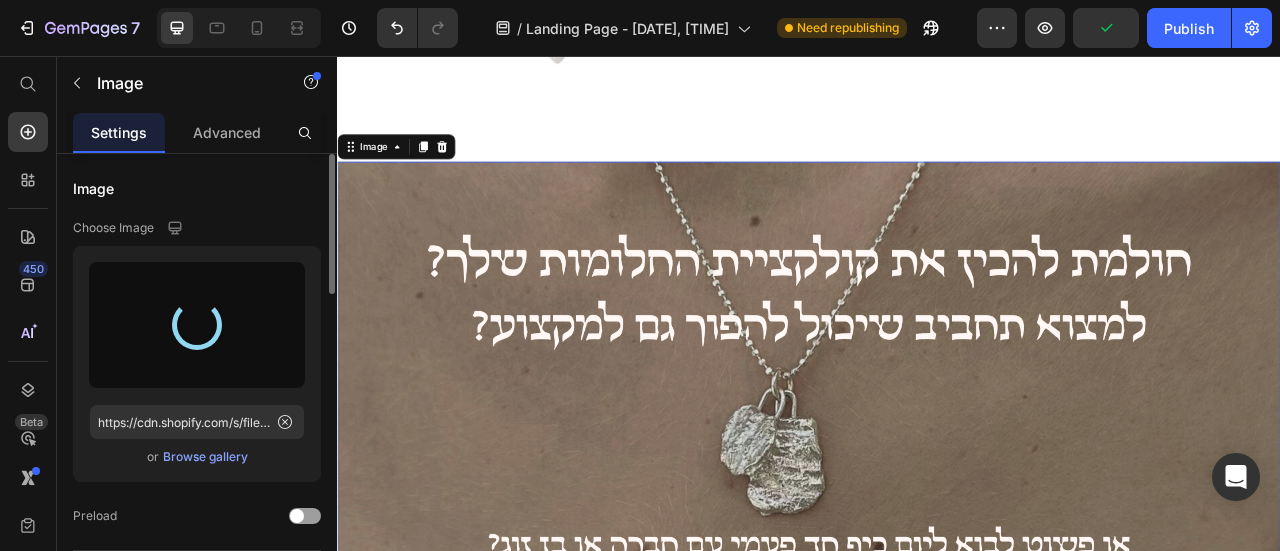 type on "https://cdn.shopify.com/s/files/1/0610/7876/5623/files/gempages_572348329220899655-1eb24e75-22f8-447c-9fd0-df03cd39a966.jpg" 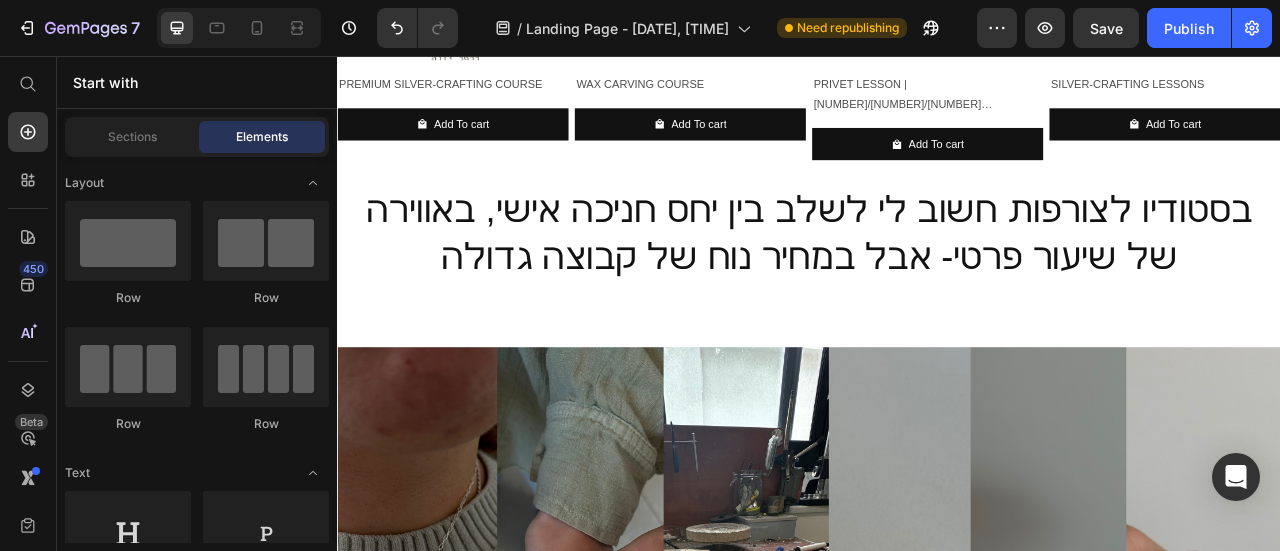 scroll, scrollTop: 2072, scrollLeft: 0, axis: vertical 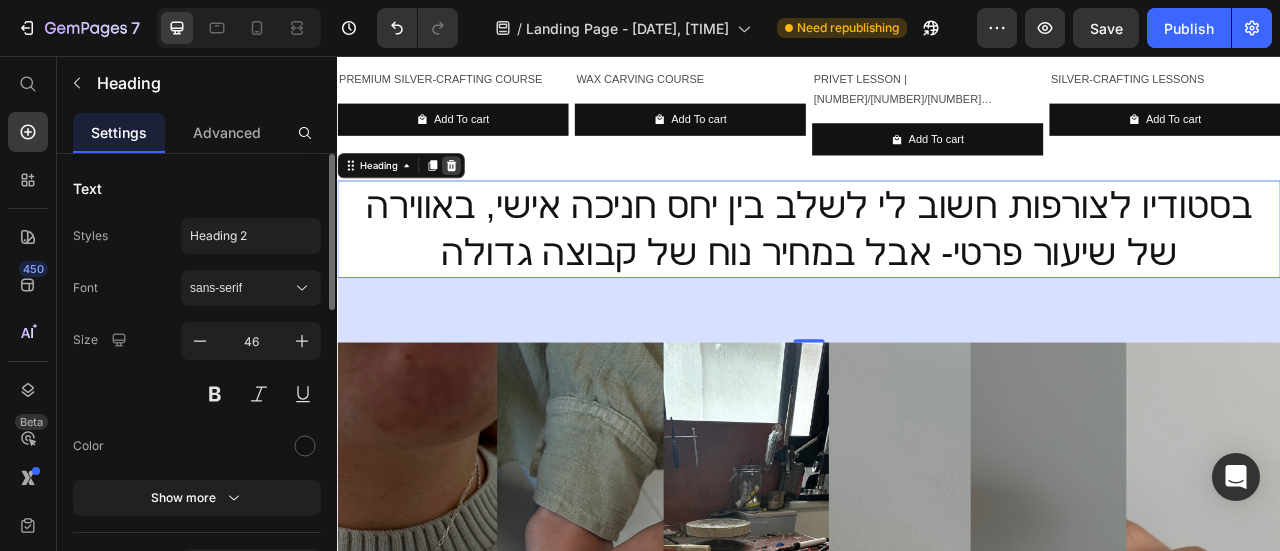 click 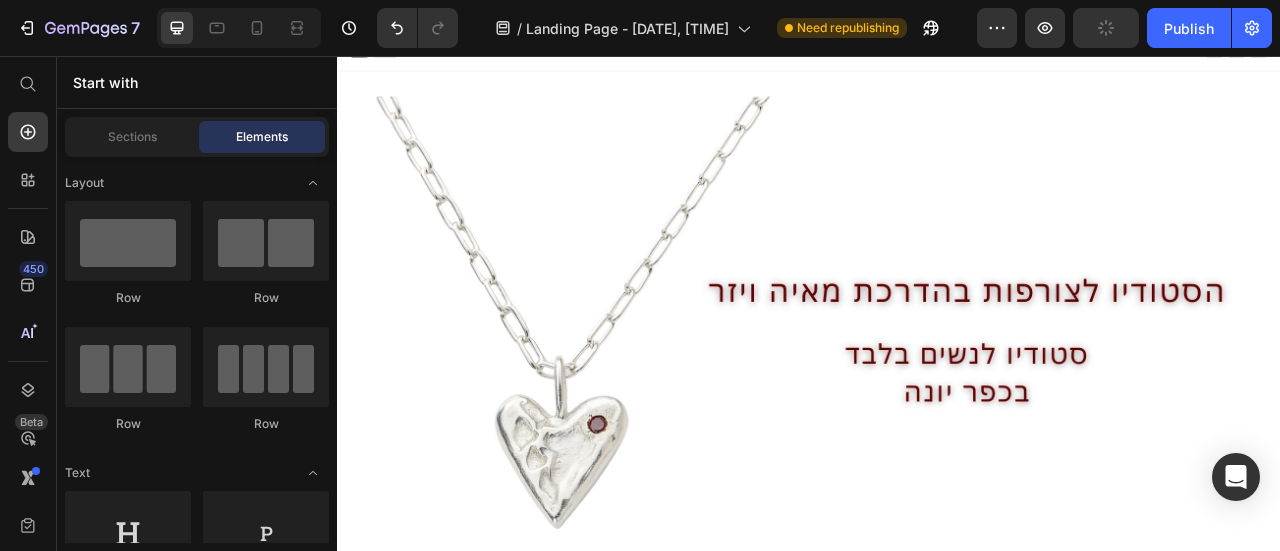 scroll, scrollTop: 0, scrollLeft: 0, axis: both 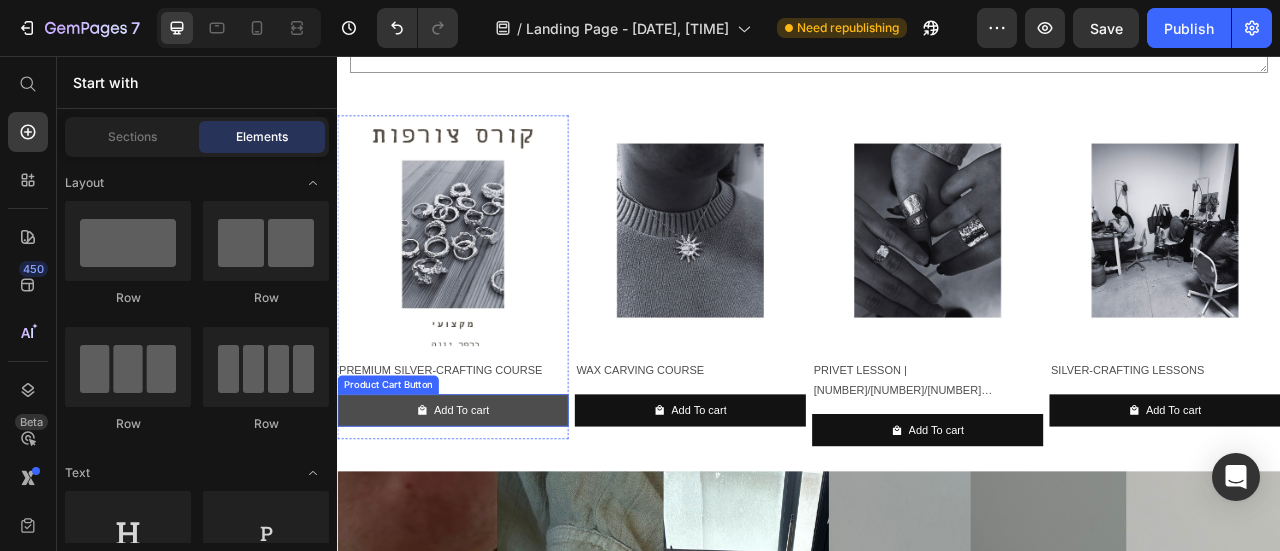 click on "Add To cart" at bounding box center [484, 506] 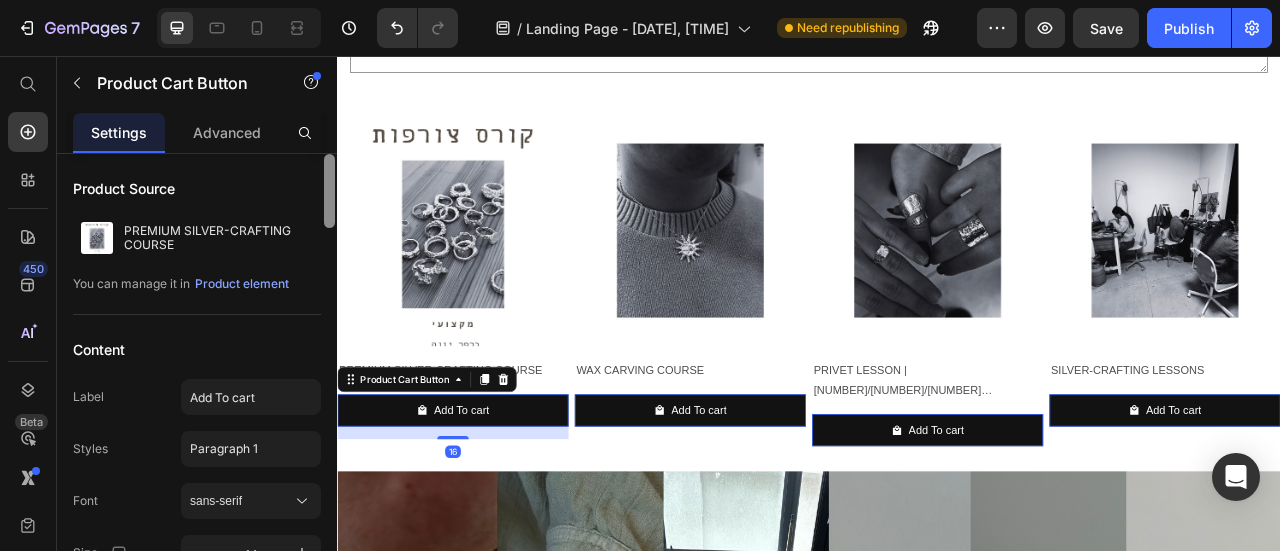 scroll, scrollTop: 67, scrollLeft: 0, axis: vertical 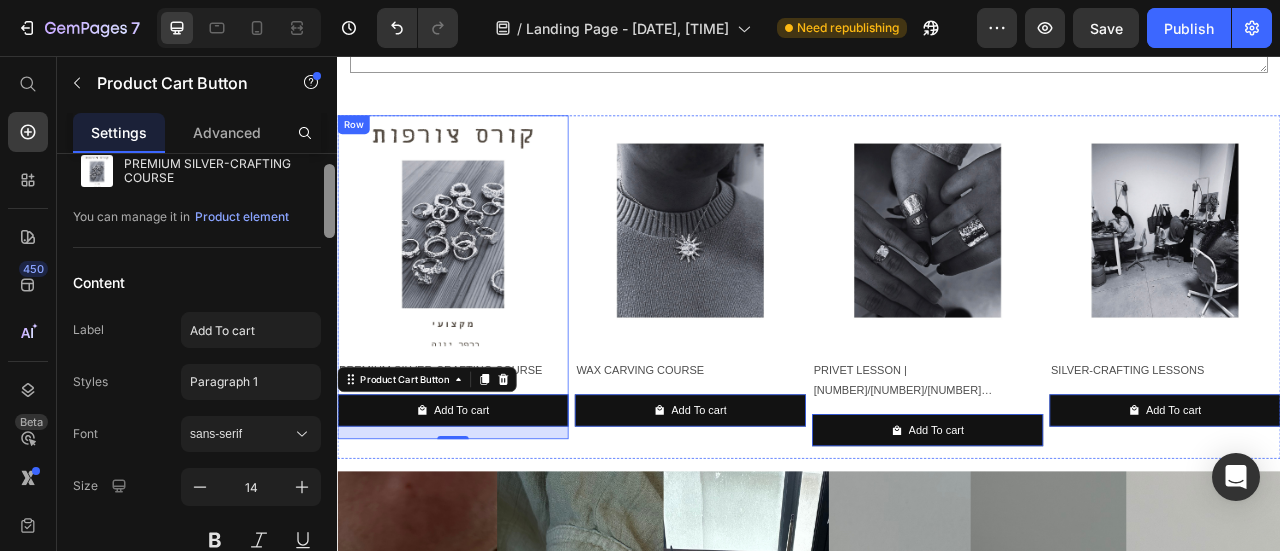 drag, startPoint x: 671, startPoint y: 250, endPoint x: 359, endPoint y: 411, distance: 351.09116 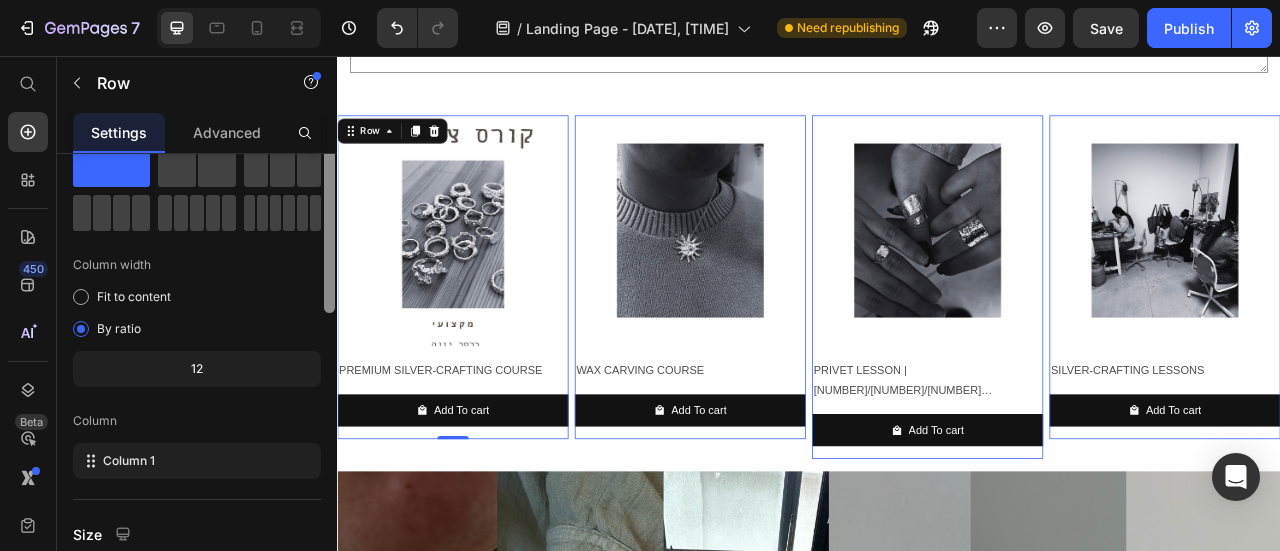 scroll, scrollTop: 0, scrollLeft: 0, axis: both 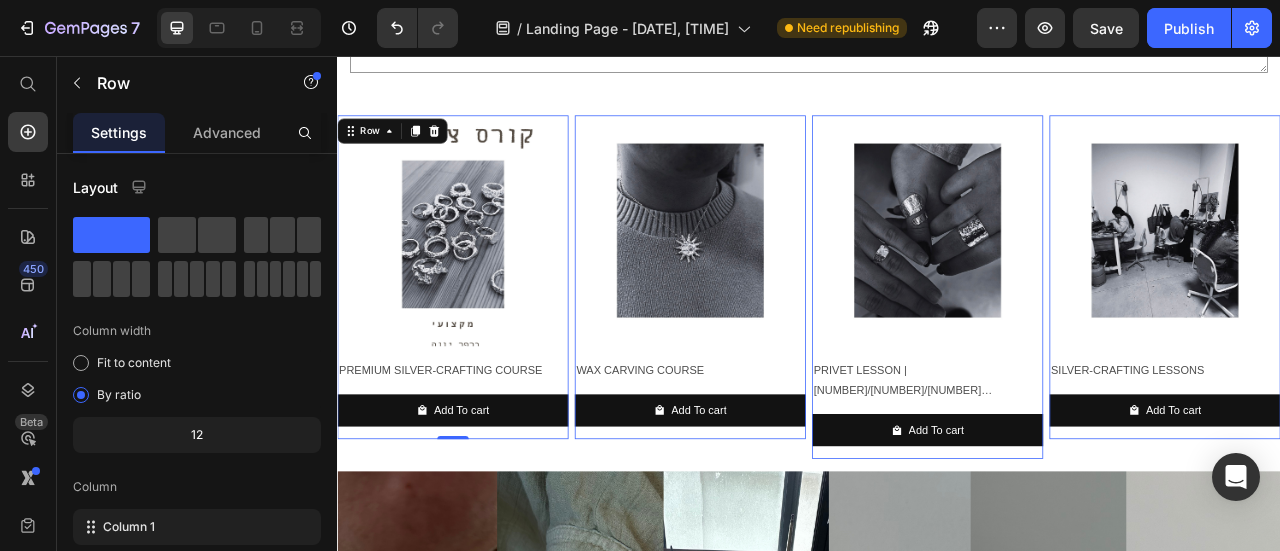 click at bounding box center (329, 836) 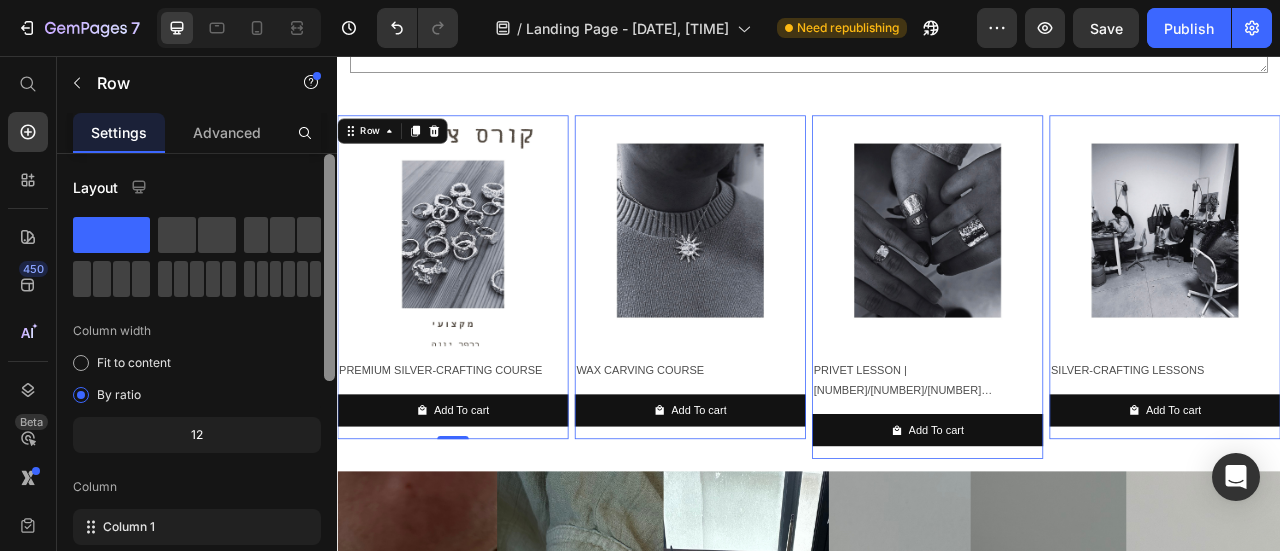 scroll, scrollTop: 11, scrollLeft: 0, axis: vertical 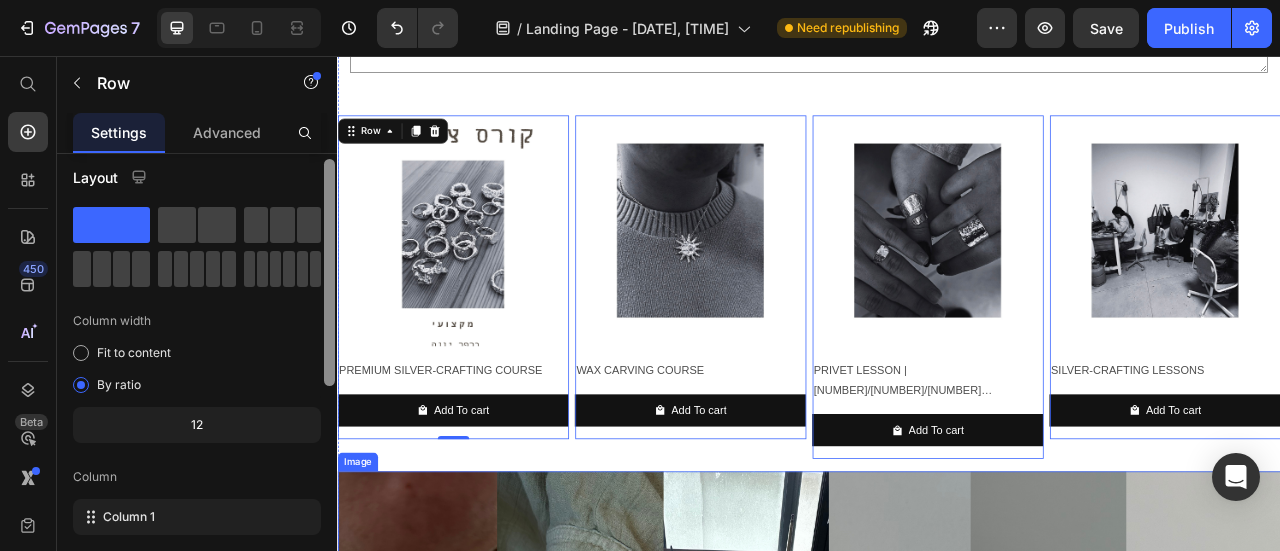 drag, startPoint x: 670, startPoint y: 351, endPoint x: 349, endPoint y: 562, distance: 384.138 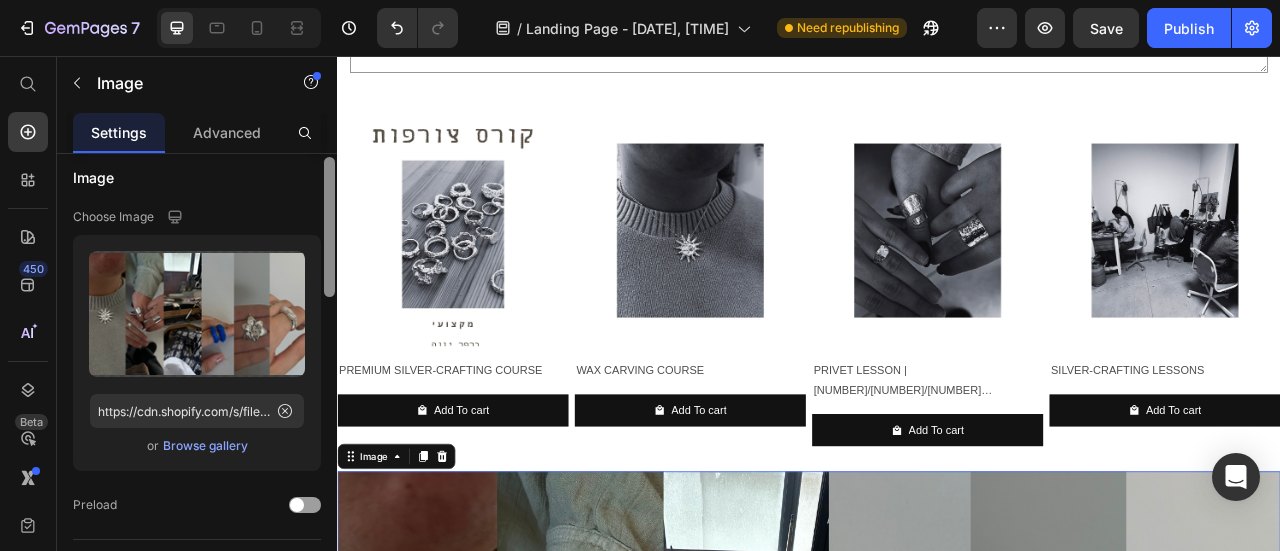 scroll, scrollTop: 0, scrollLeft: 0, axis: both 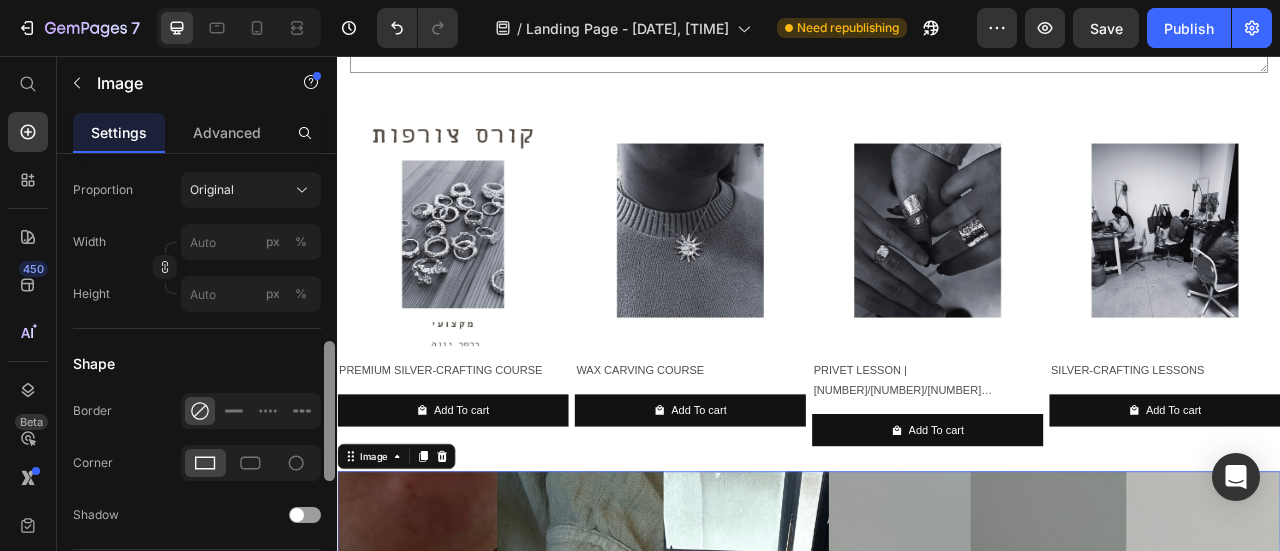 click at bounding box center (329, 381) 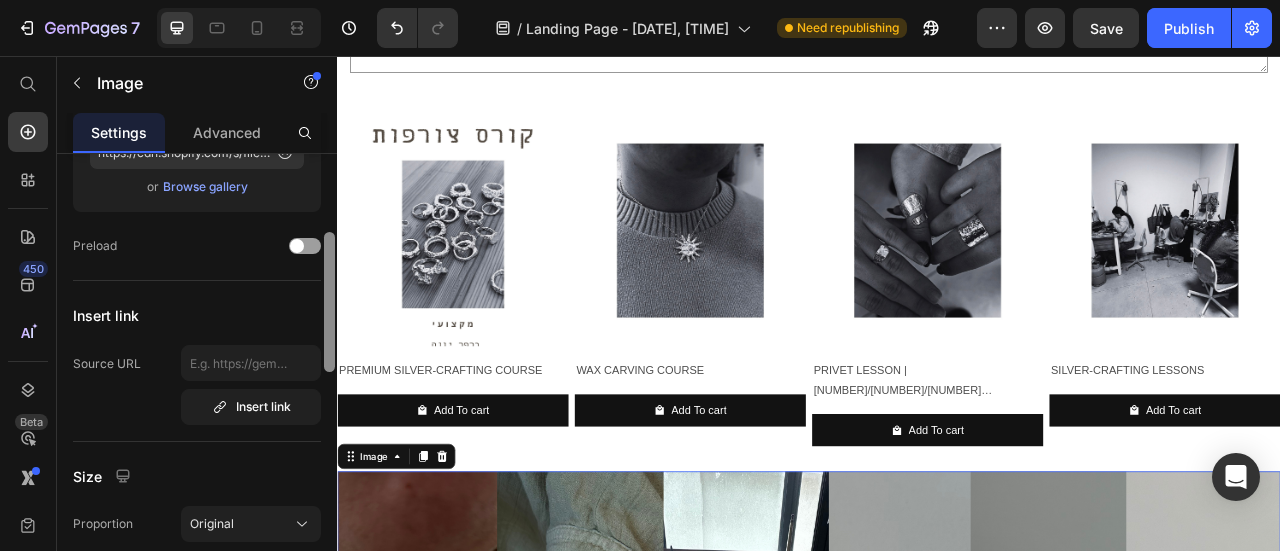scroll, scrollTop: 238, scrollLeft: 0, axis: vertical 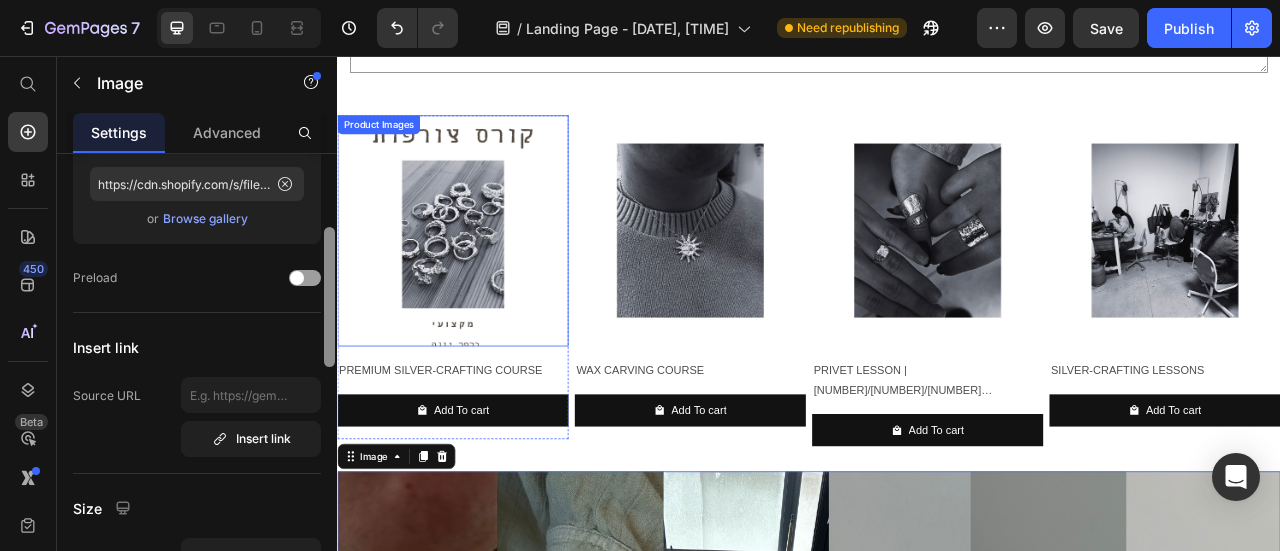 drag, startPoint x: 667, startPoint y: 457, endPoint x: 339, endPoint y: 315, distance: 357.41852 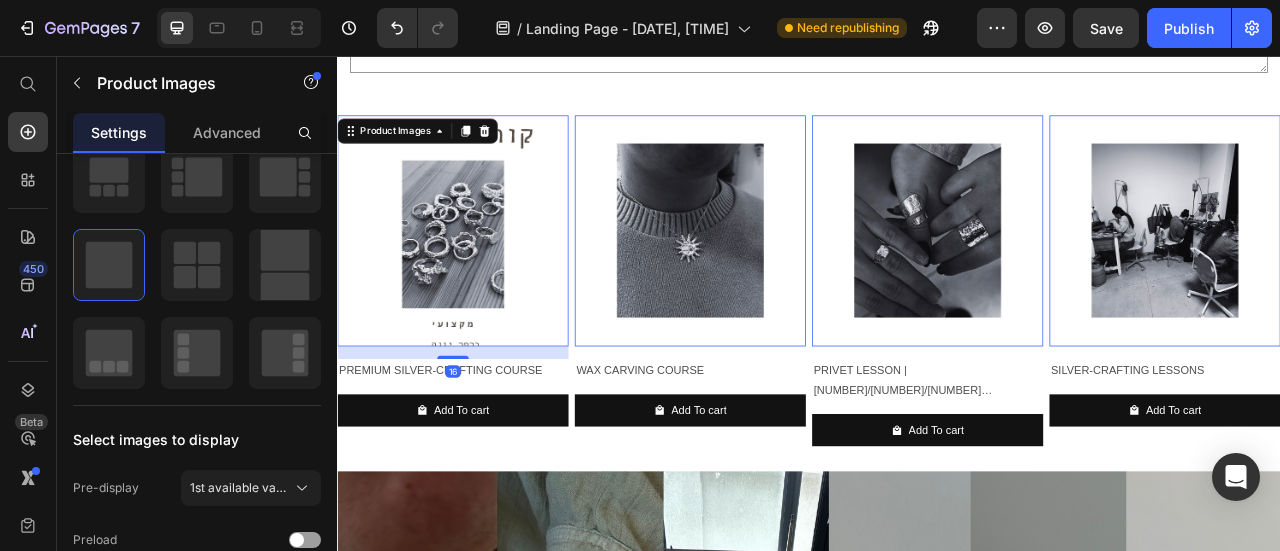 scroll, scrollTop: 0, scrollLeft: 0, axis: both 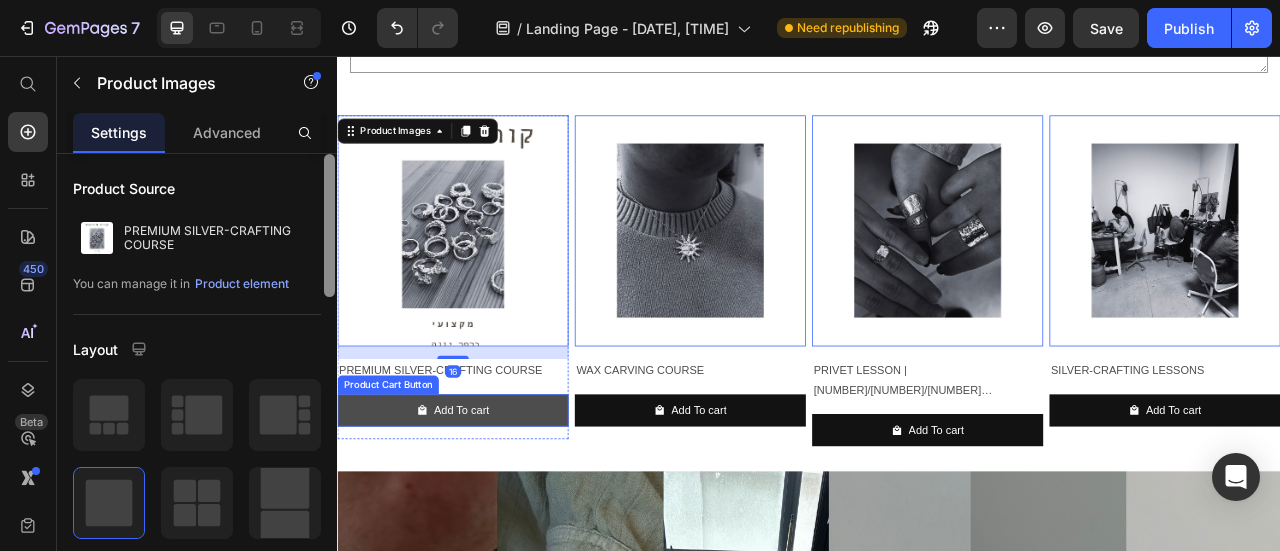 click on "Add To cart" at bounding box center [484, 506] 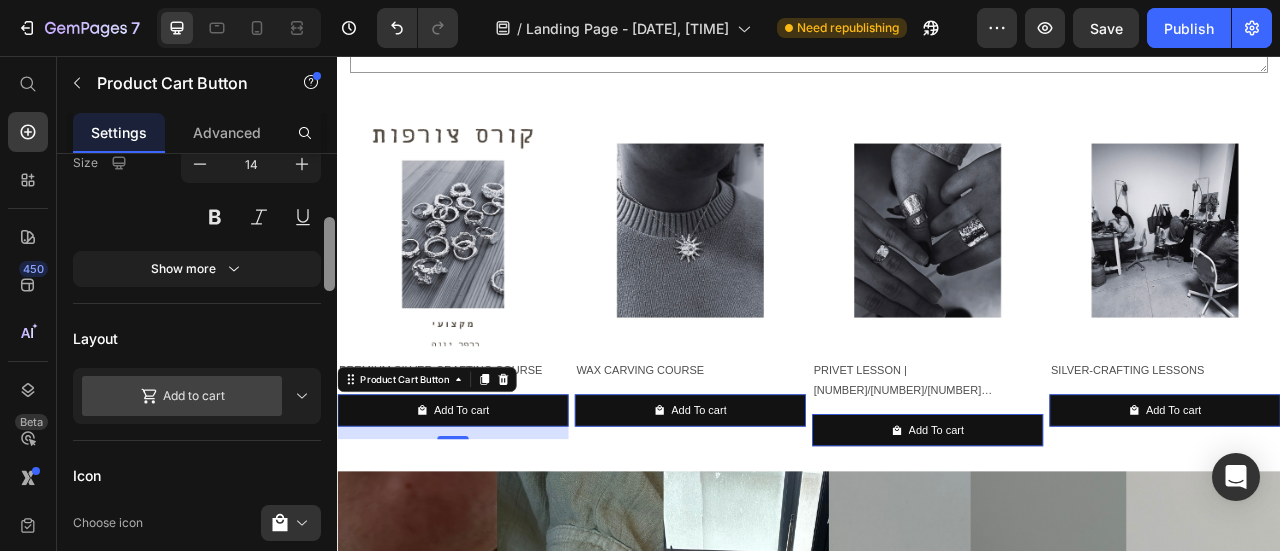 drag, startPoint x: 329, startPoint y: 173, endPoint x: 332, endPoint y: 240, distance: 67.06713 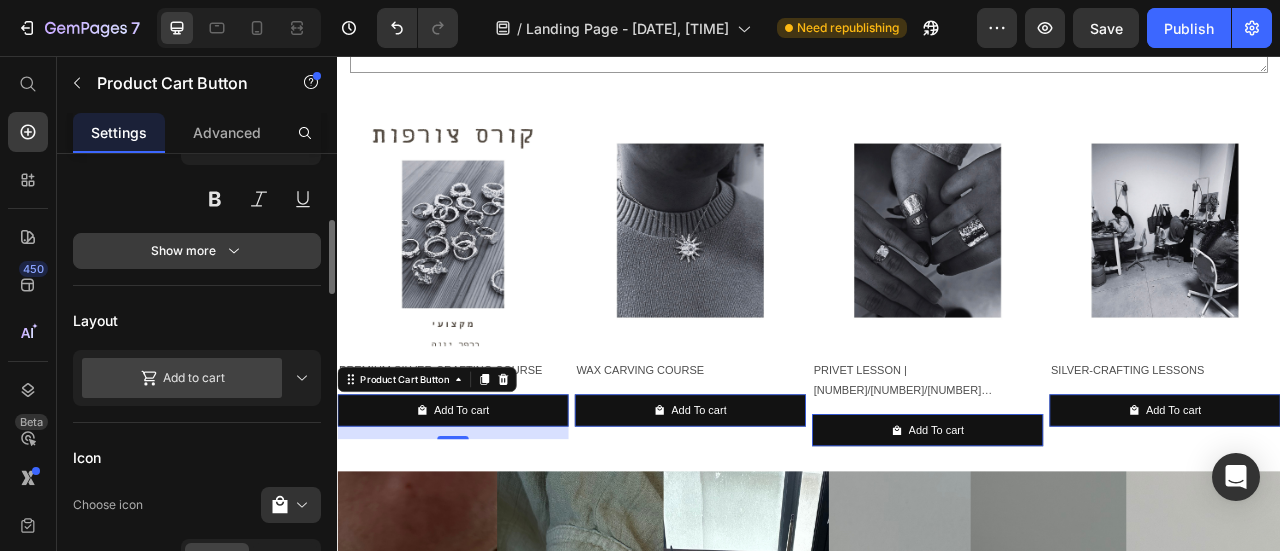 click on "Show more" at bounding box center (197, 251) 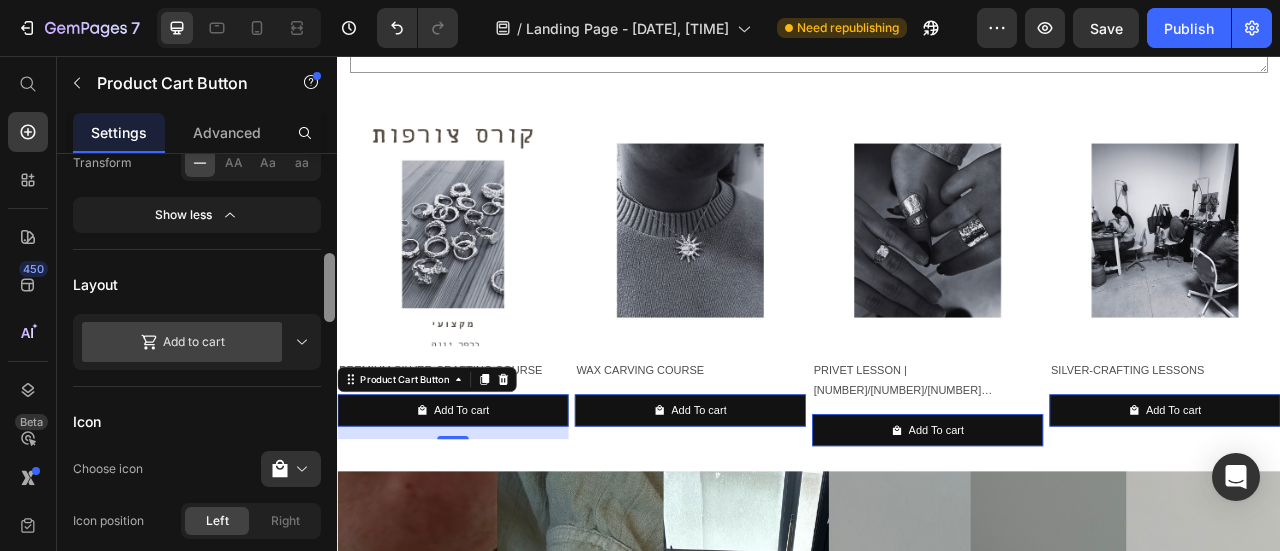 scroll, scrollTop: 677, scrollLeft: 0, axis: vertical 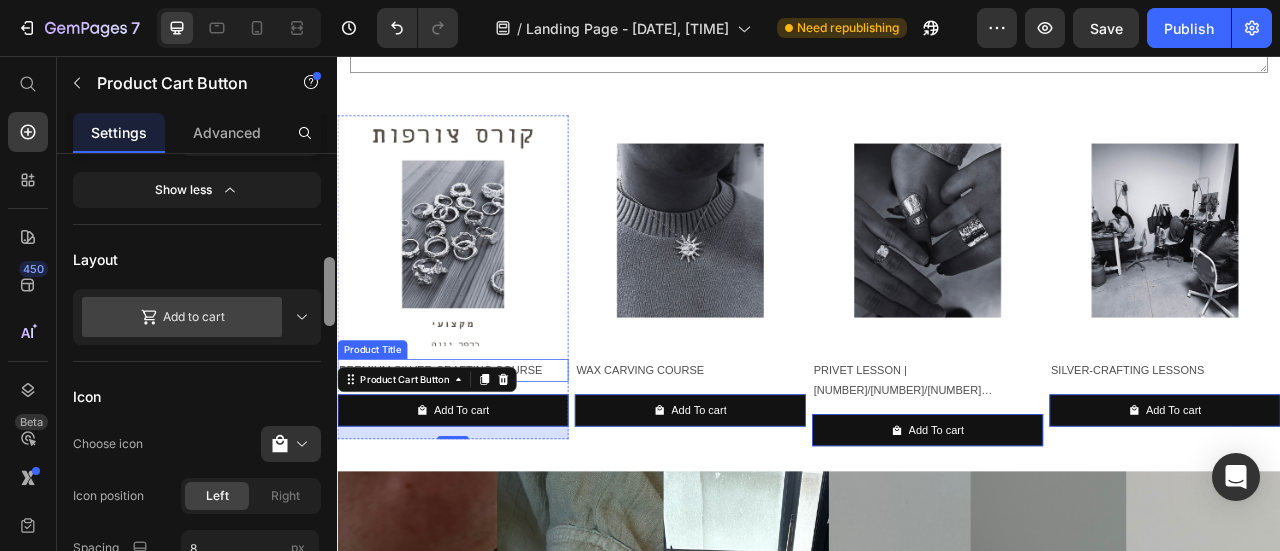 drag, startPoint x: 664, startPoint y: 307, endPoint x: 339, endPoint y: 423, distance: 345.08115 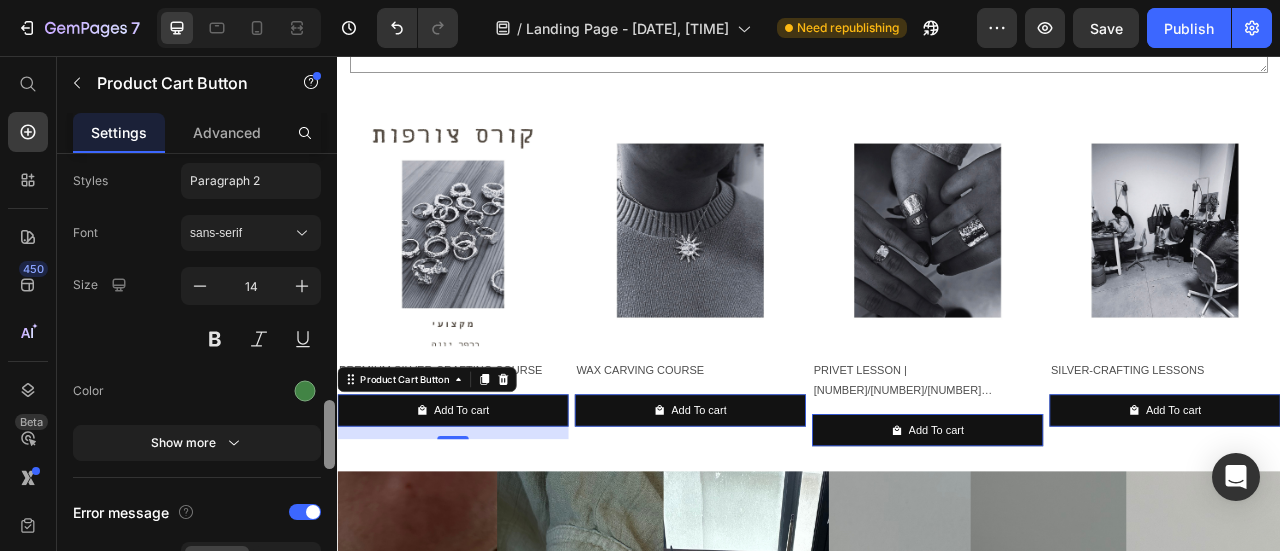 scroll, scrollTop: 1574, scrollLeft: 0, axis: vertical 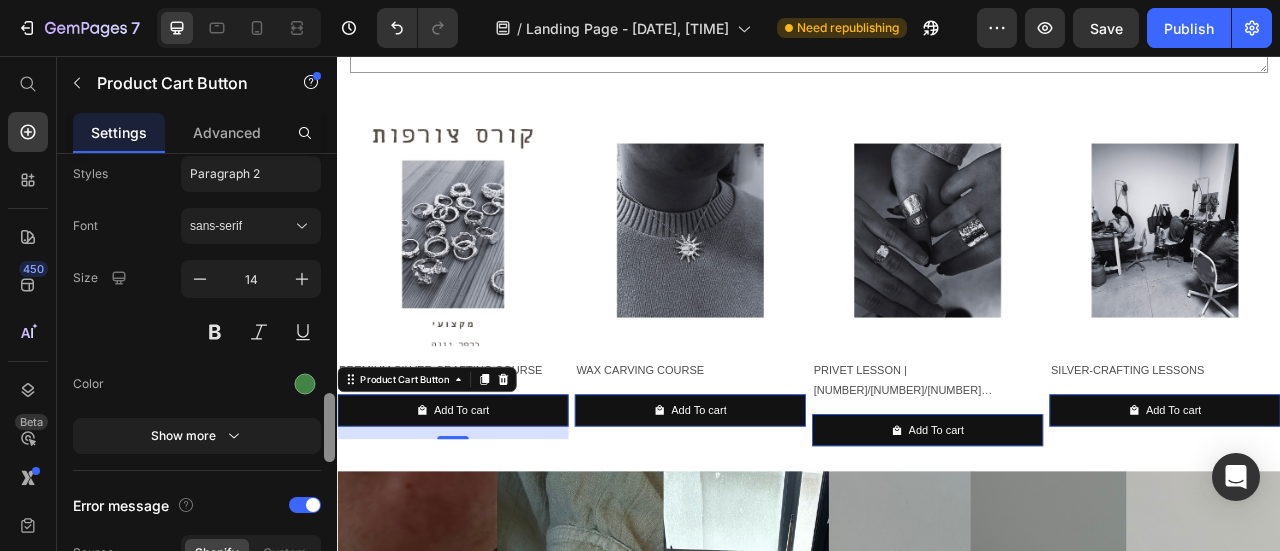 click at bounding box center (329, 427) 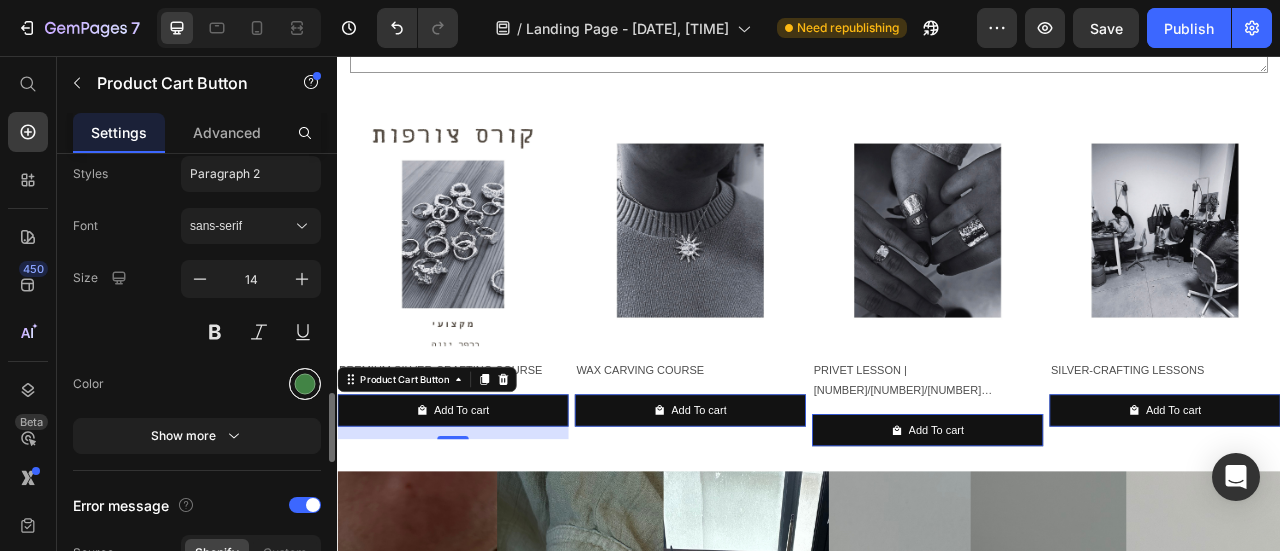 click at bounding box center (305, 384) 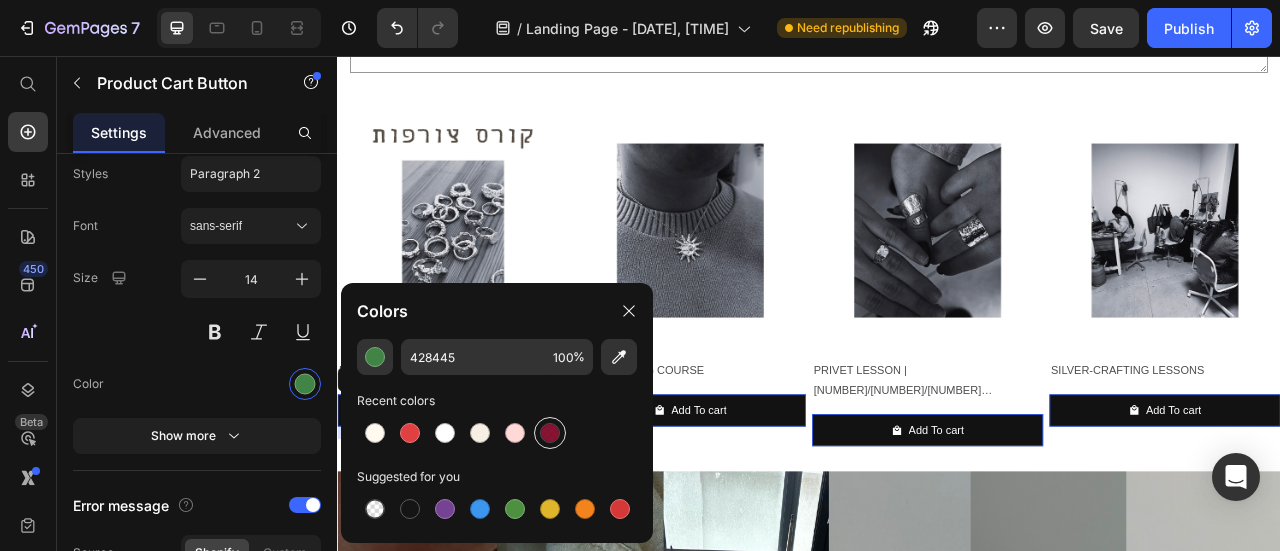 click at bounding box center [550, 433] 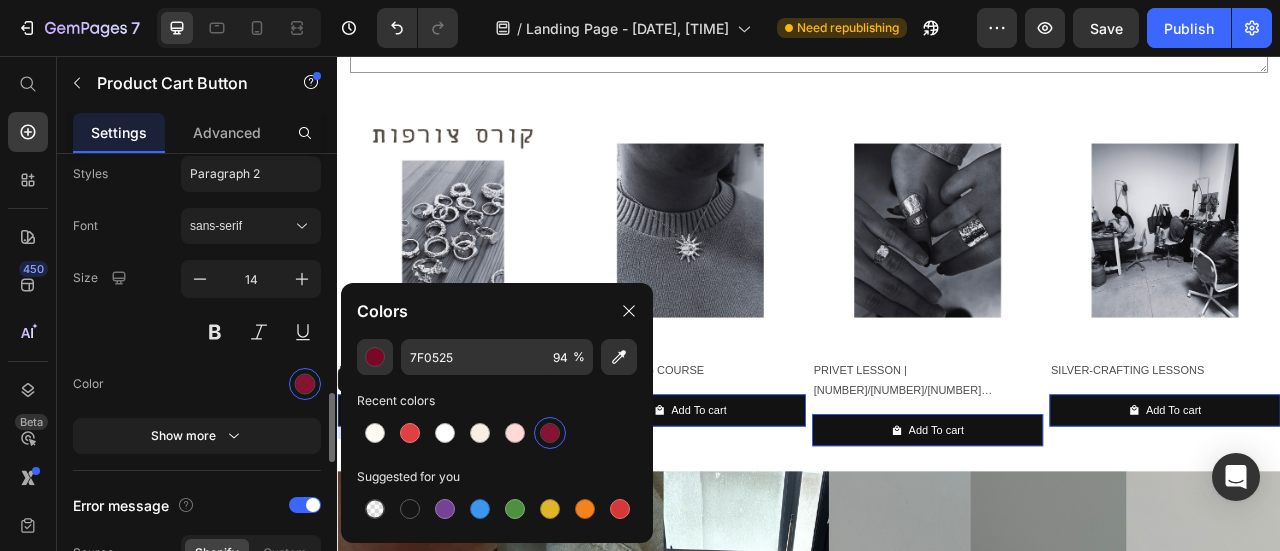 click on "Font sans-serif Size 14 Color Show more" at bounding box center [197, 331] 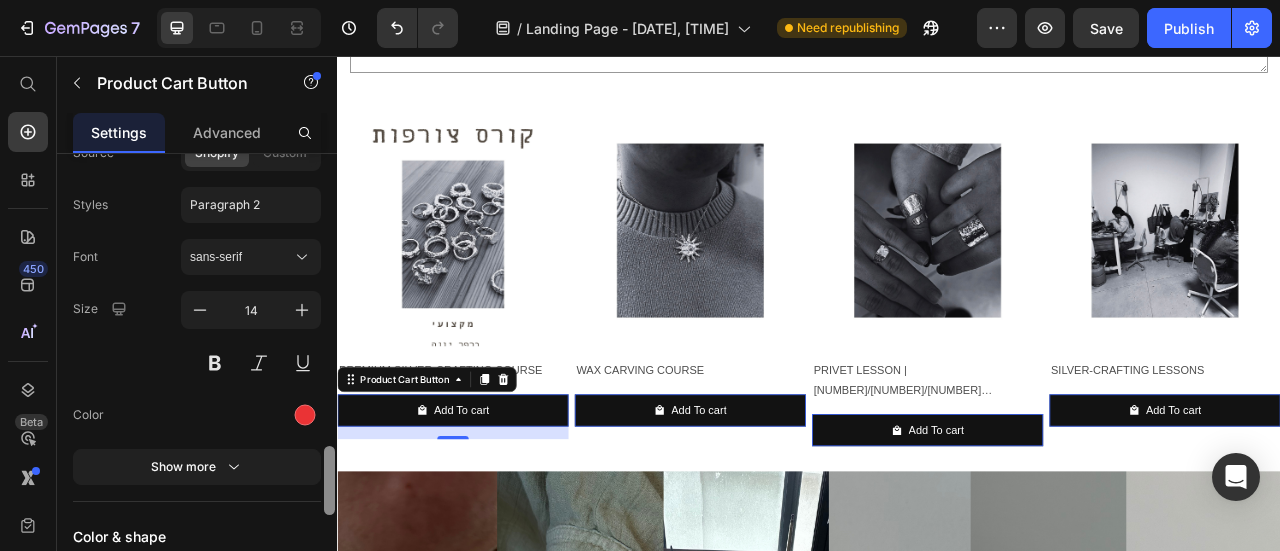 scroll, scrollTop: 1994, scrollLeft: 0, axis: vertical 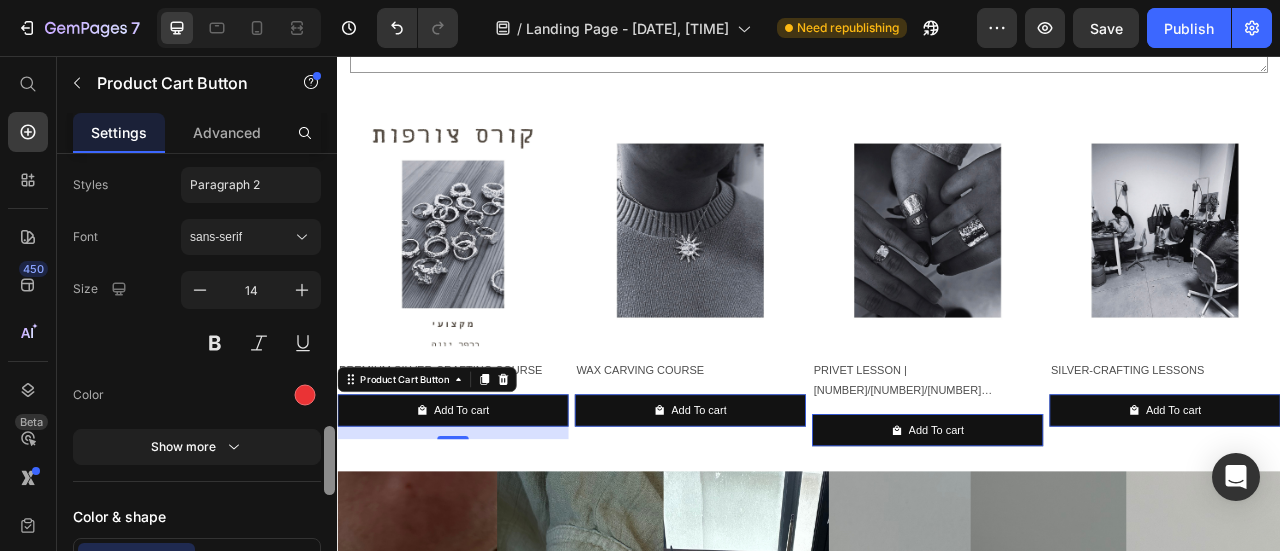 drag, startPoint x: 324, startPoint y: 407, endPoint x: 329, endPoint y: 471, distance: 64.195015 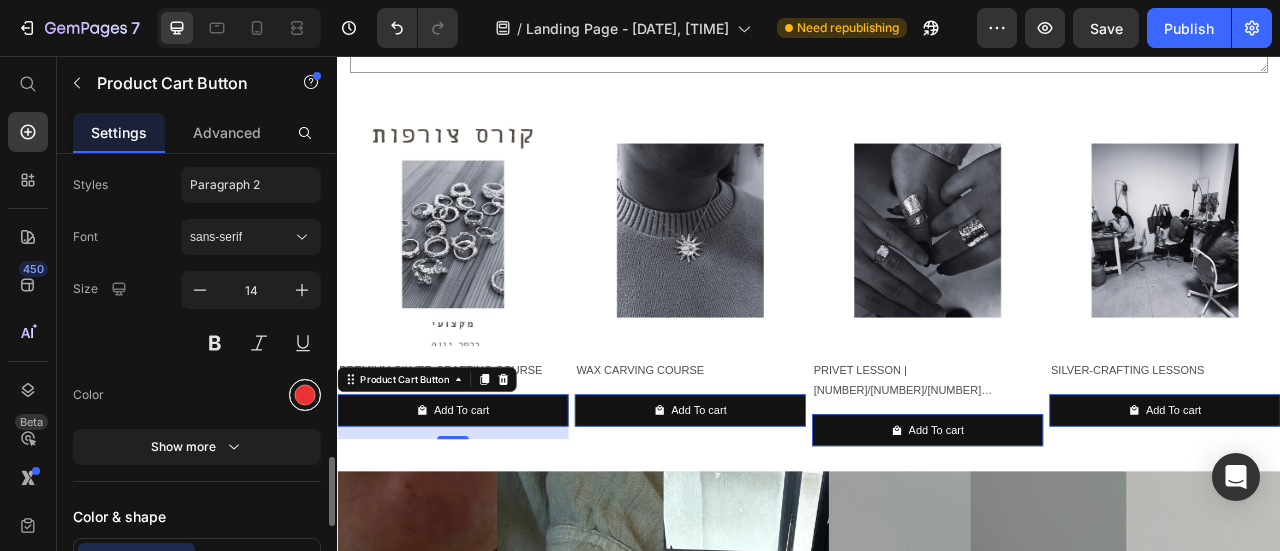 click at bounding box center (305, 395) 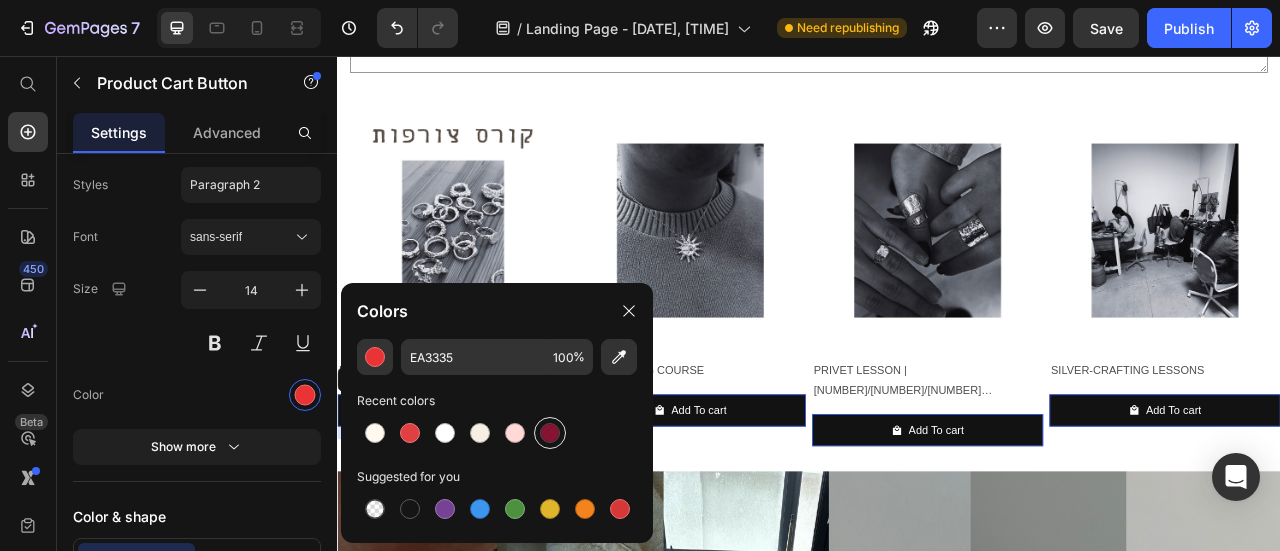 click at bounding box center (550, 433) 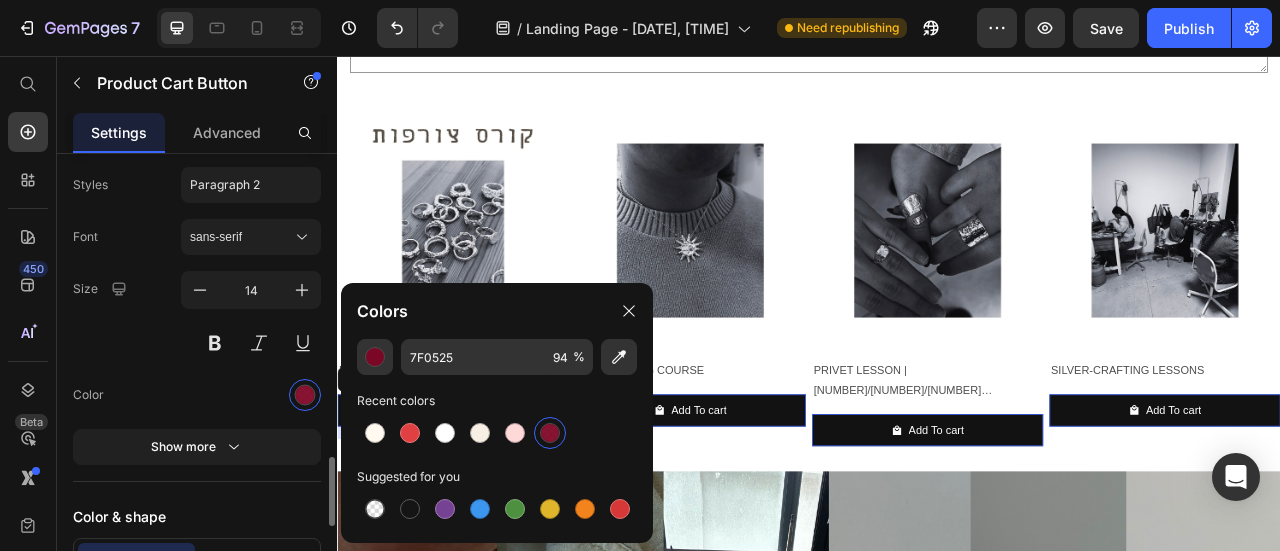 click at bounding box center [251, 395] 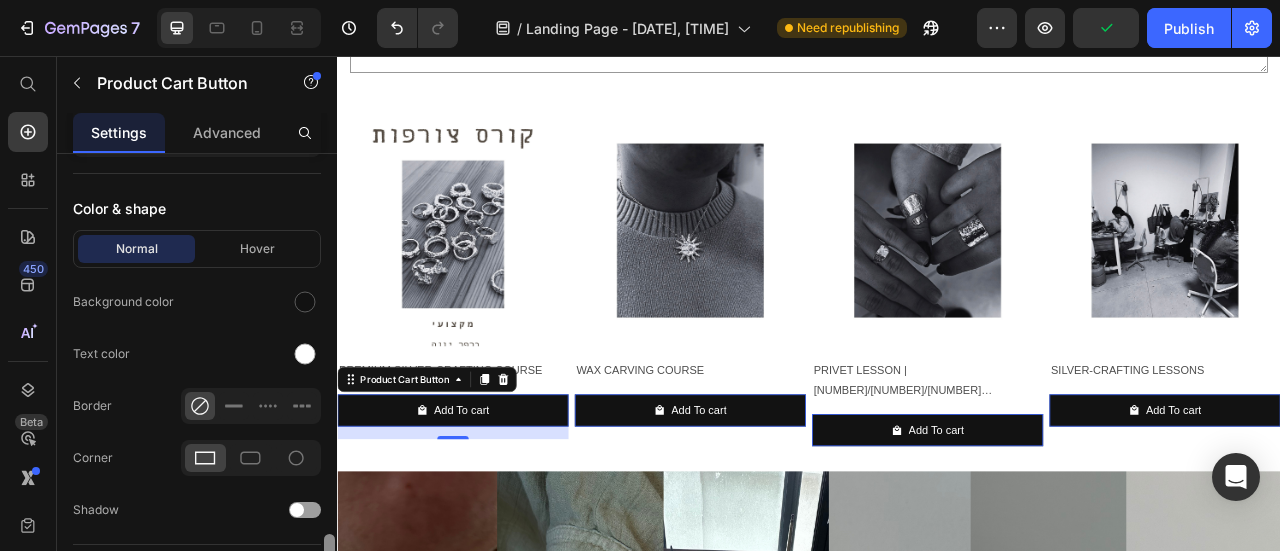 drag, startPoint x: 330, startPoint y: 472, endPoint x: 328, endPoint y: 517, distance: 45.044422 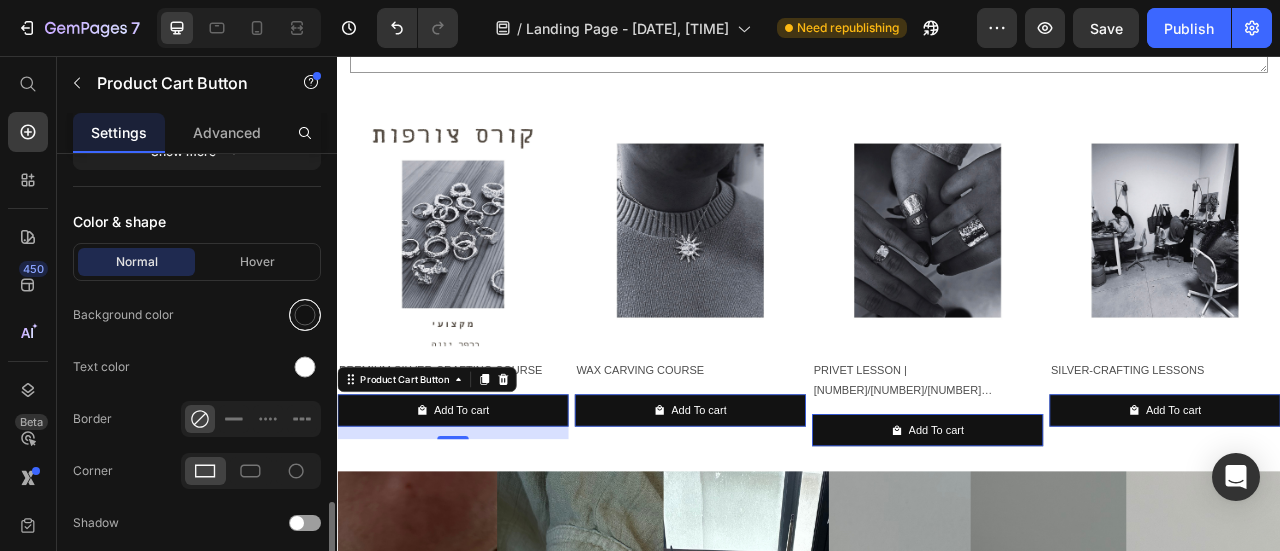 click at bounding box center (305, 315) 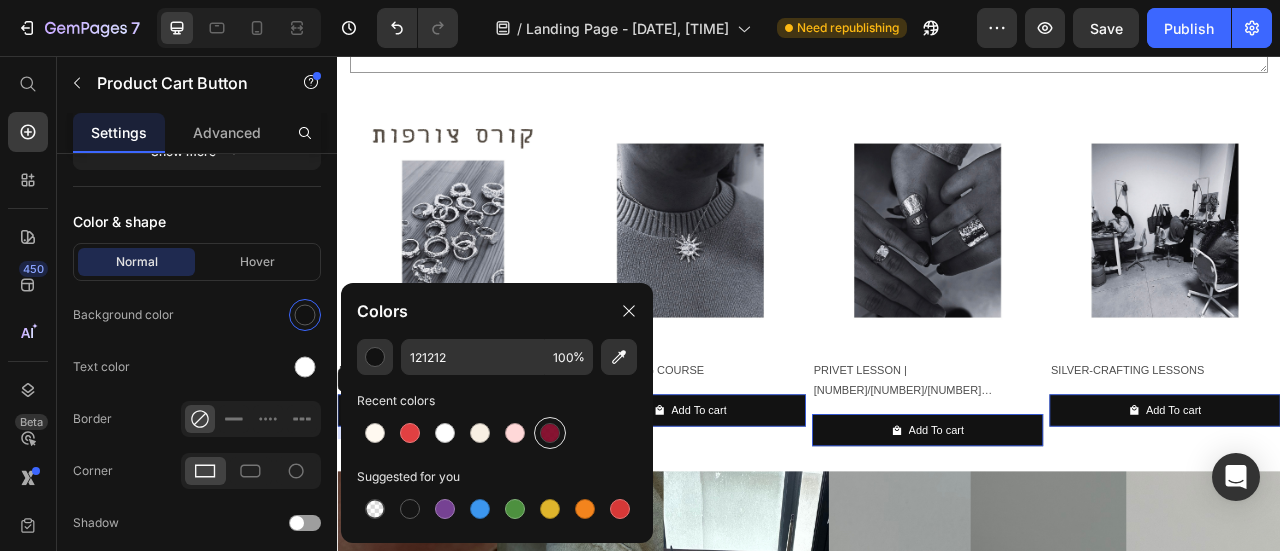click at bounding box center [550, 433] 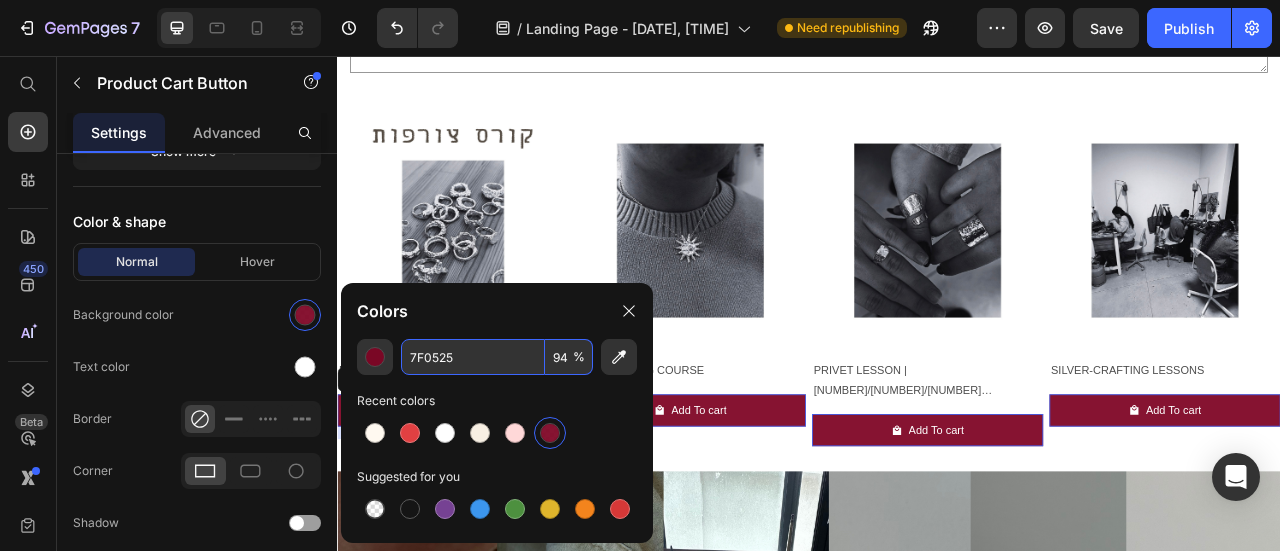 click on "7F0525" at bounding box center [473, 357] 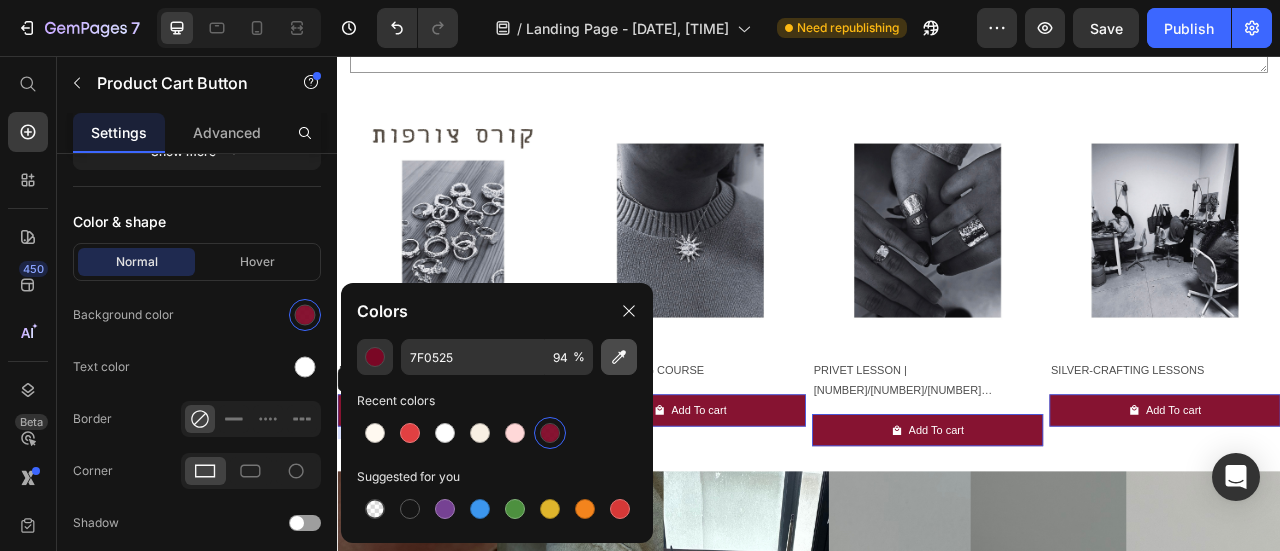 click 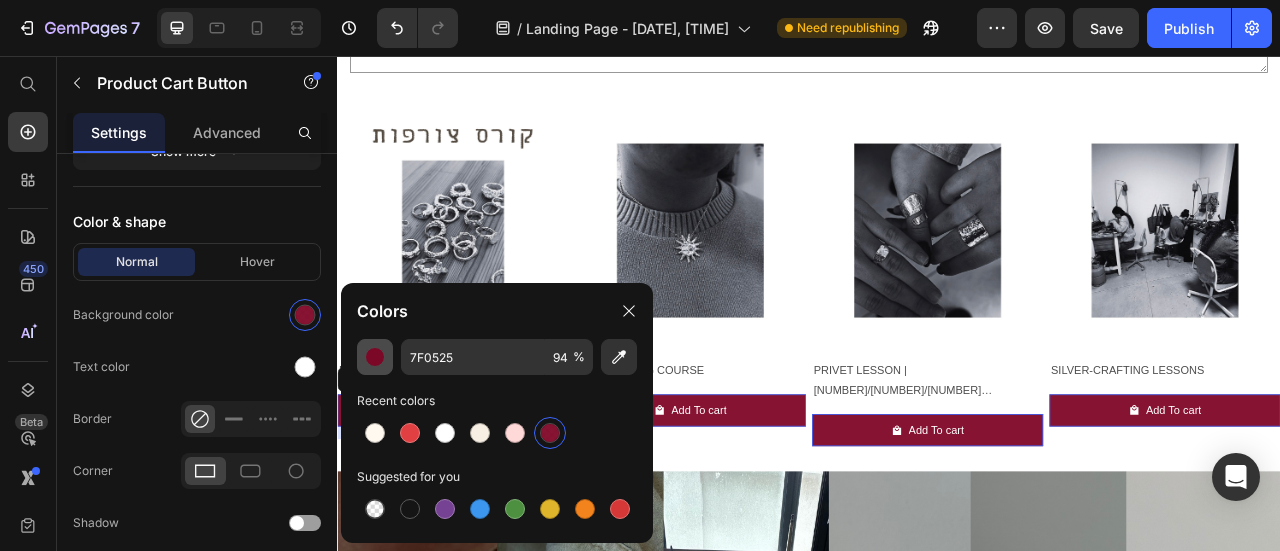 type on "7B0826" 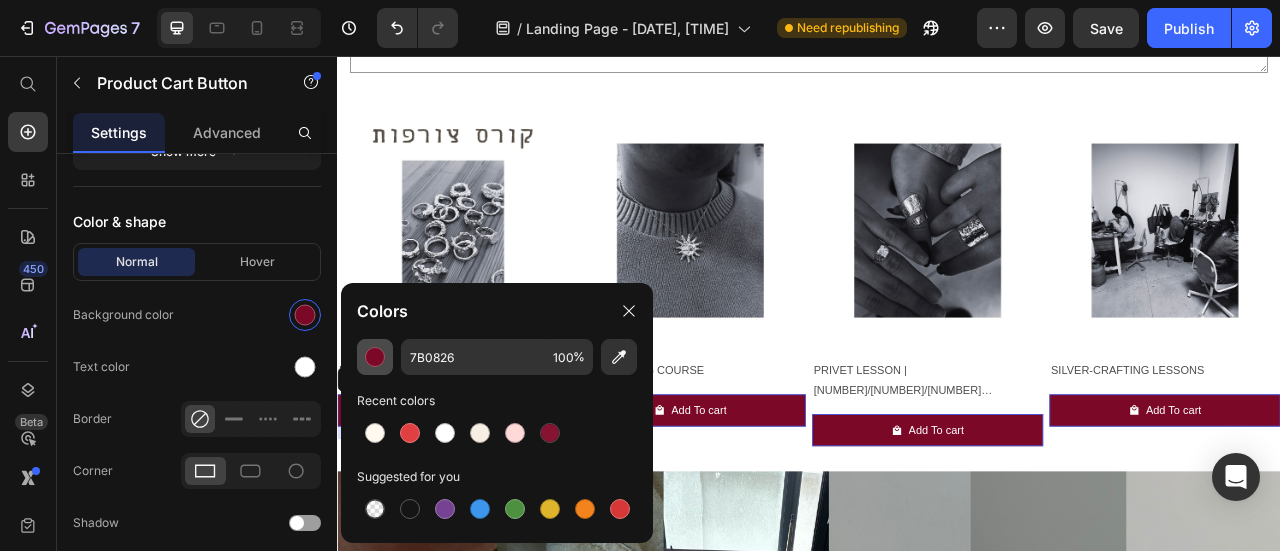 click at bounding box center (375, 357) 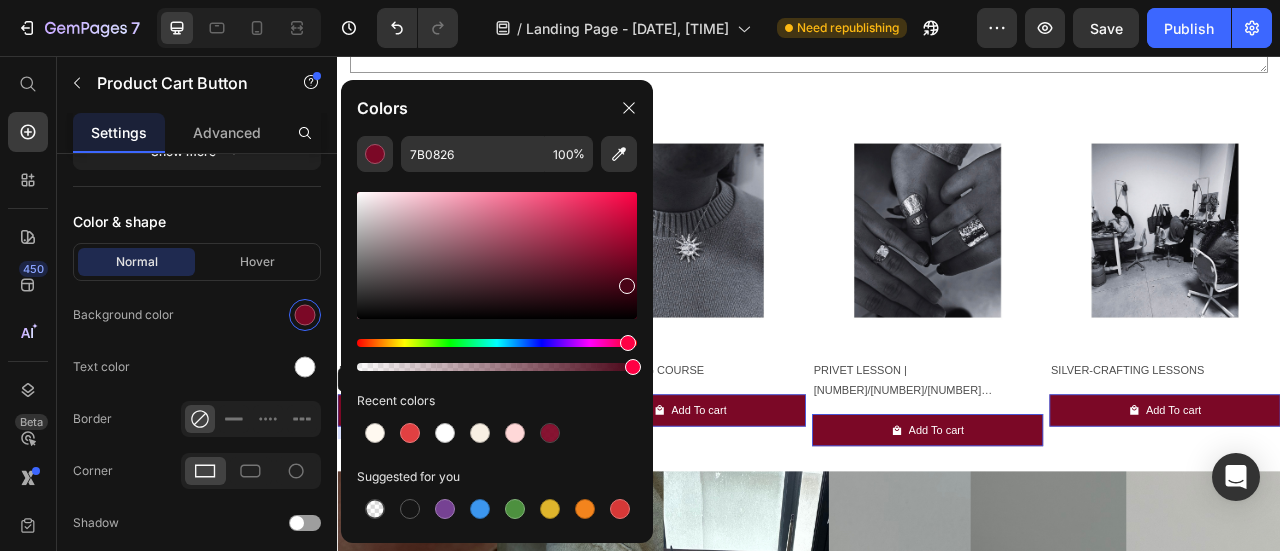 click at bounding box center (497, 255) 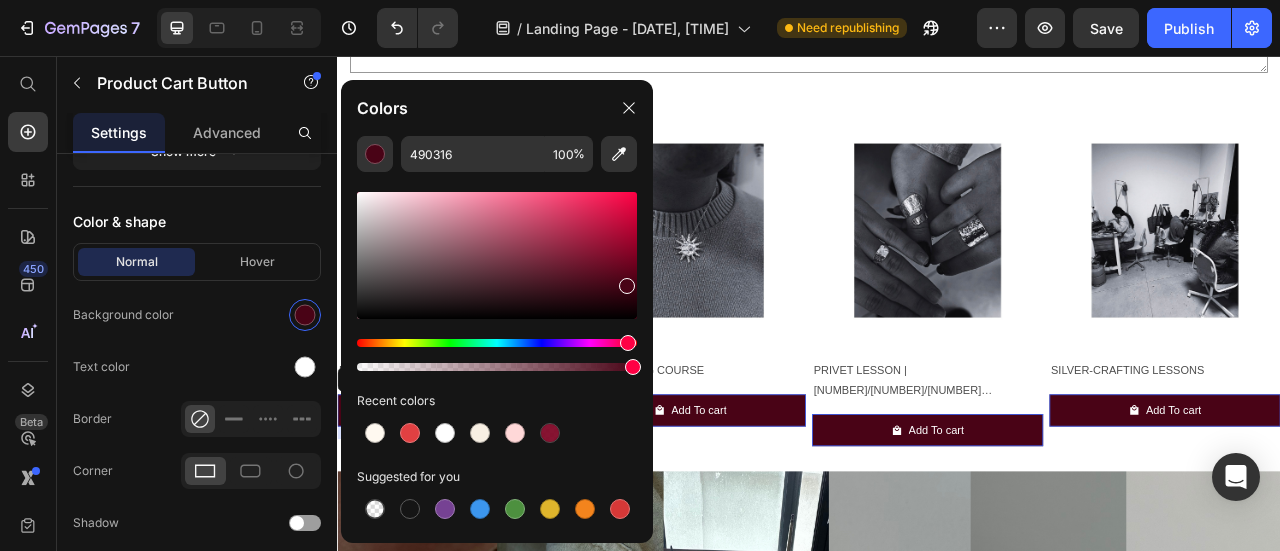 click at bounding box center [497, 255] 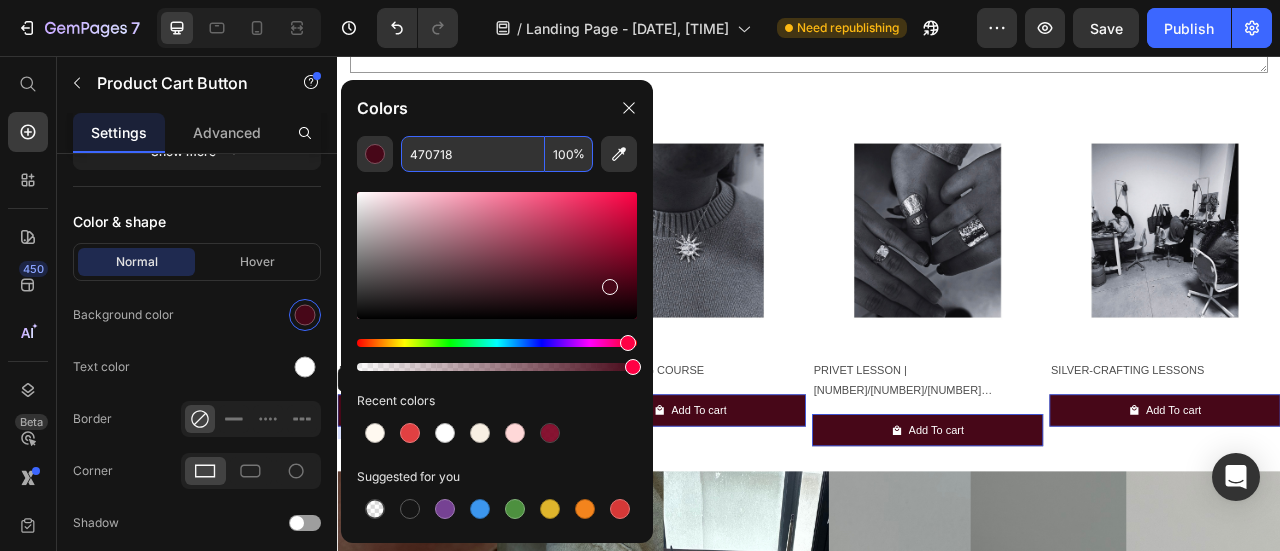 click on "470718" at bounding box center [473, 154] 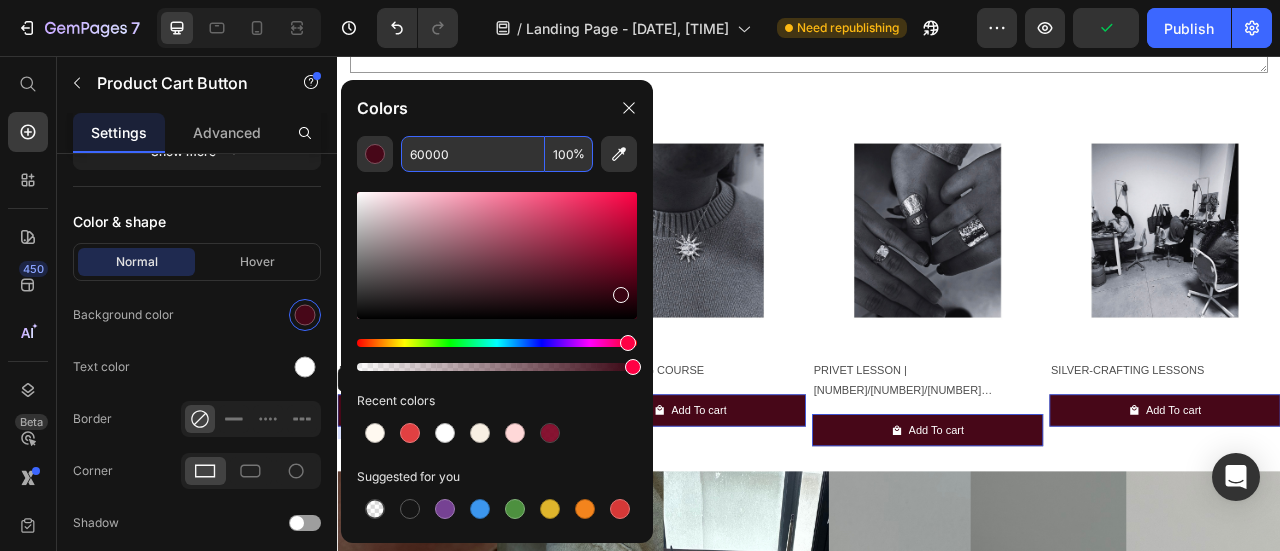 click at bounding box center (497, 255) 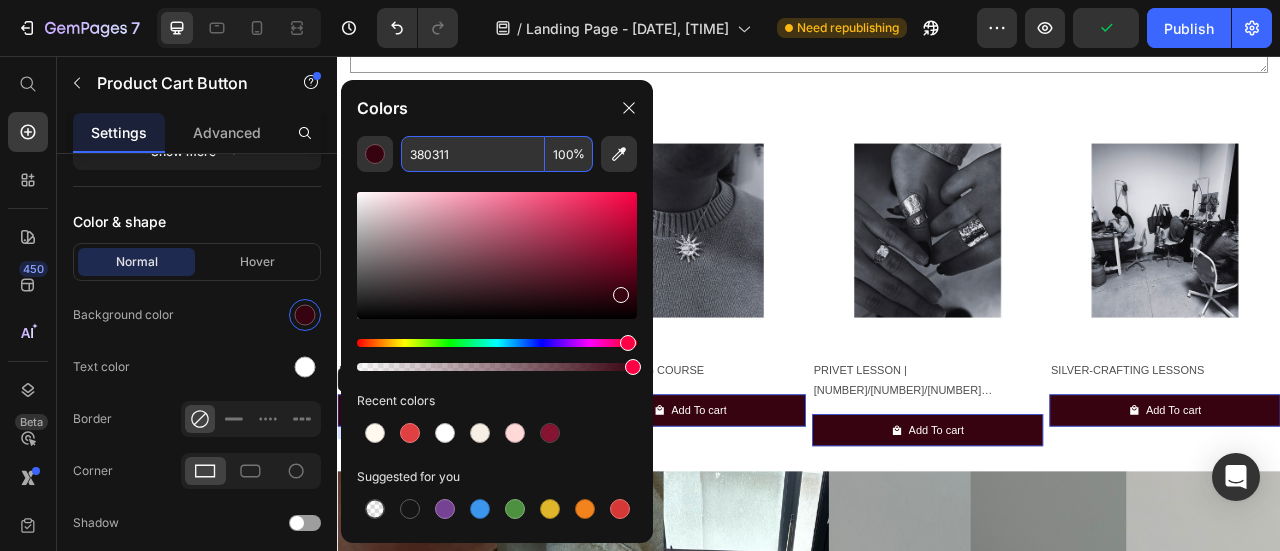 click at bounding box center [497, 255] 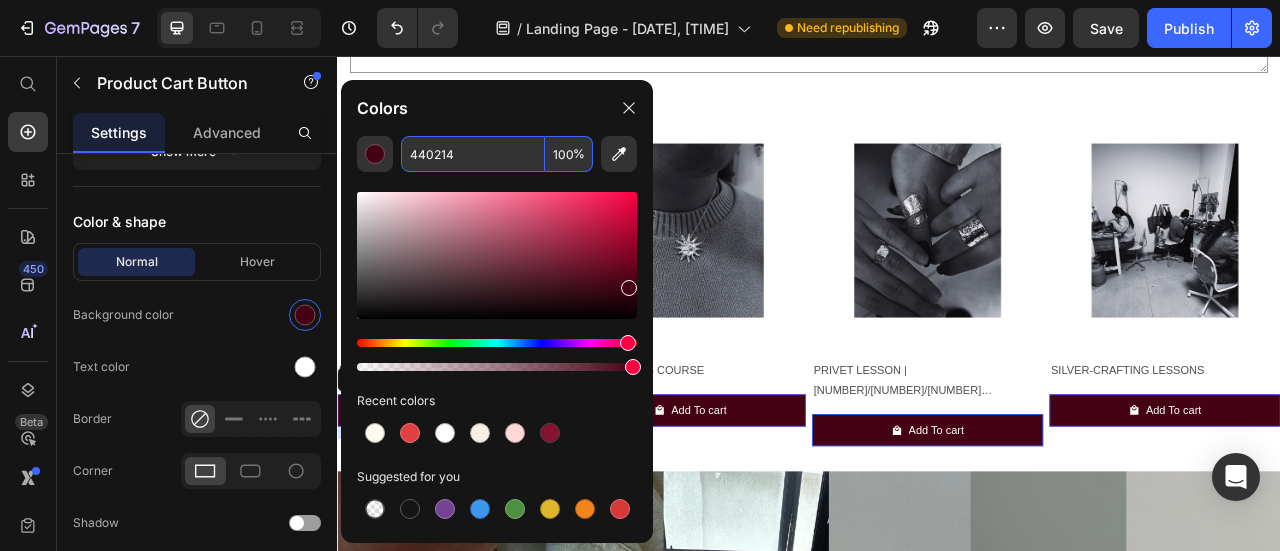 click at bounding box center [497, 255] 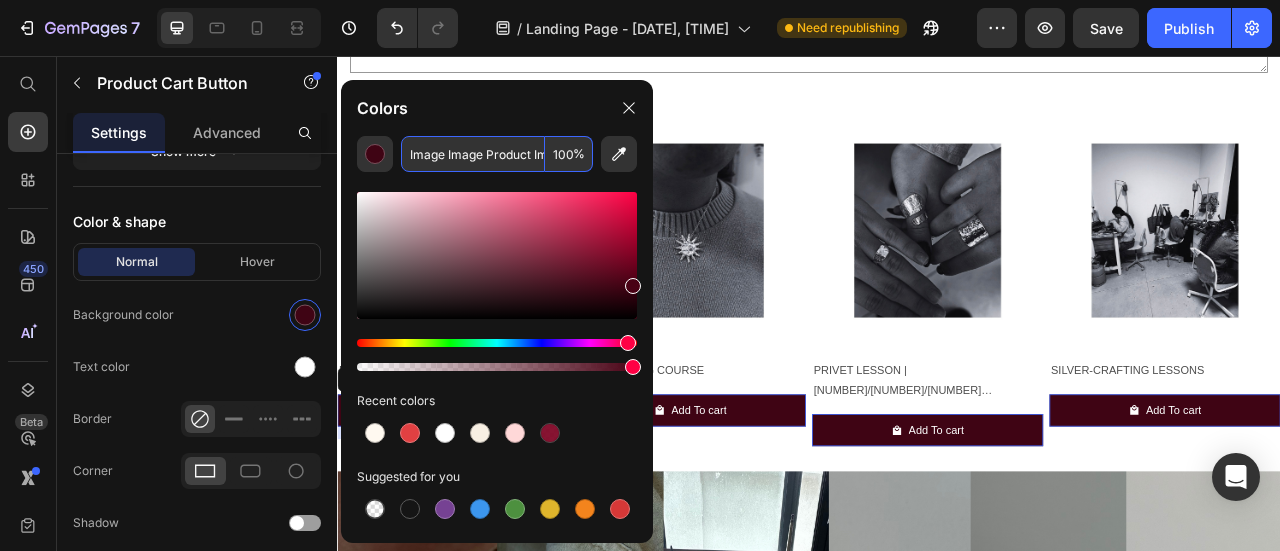 drag, startPoint x: 618, startPoint y: 287, endPoint x: 631, endPoint y: 287, distance: 13 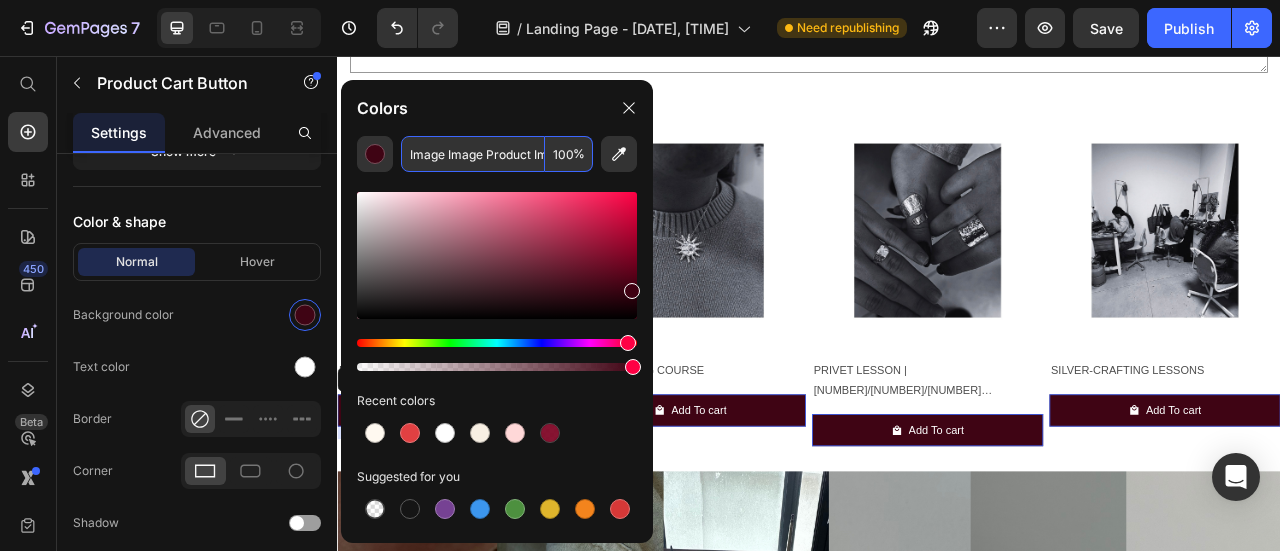 type on "3F0112" 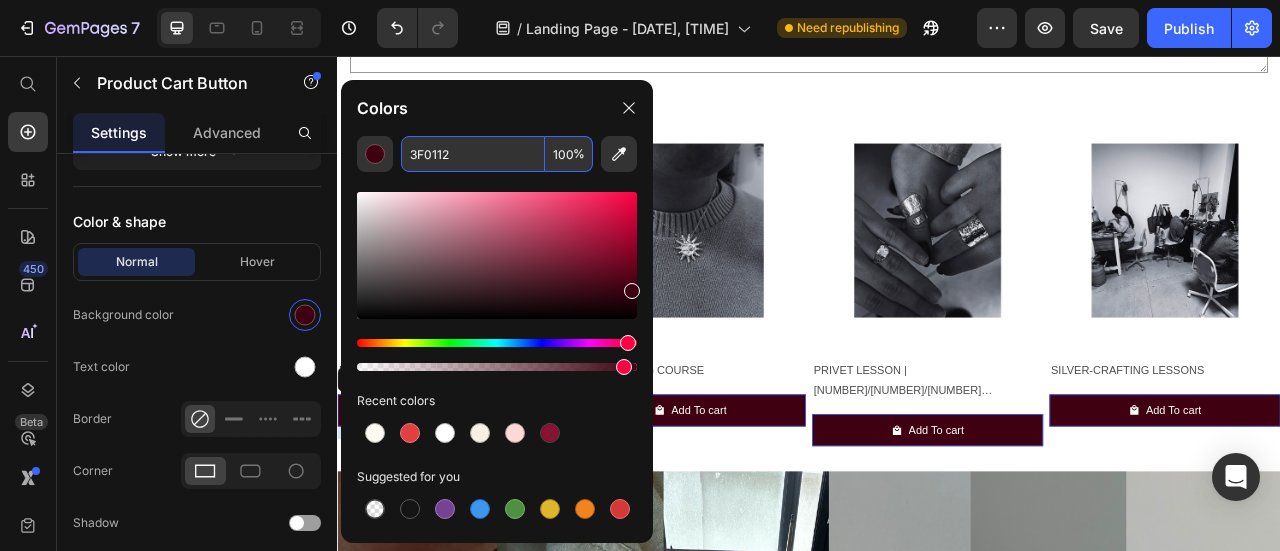 click at bounding box center (497, 367) 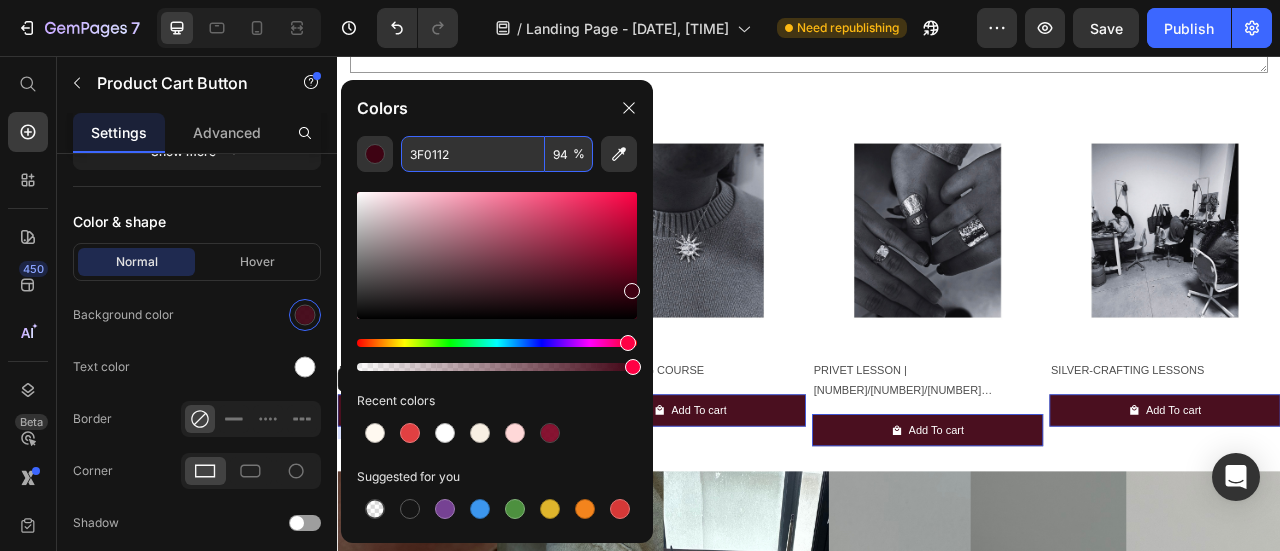 drag, startPoint x: 958, startPoint y: 426, endPoint x: 755, endPoint y: 448, distance: 204.18864 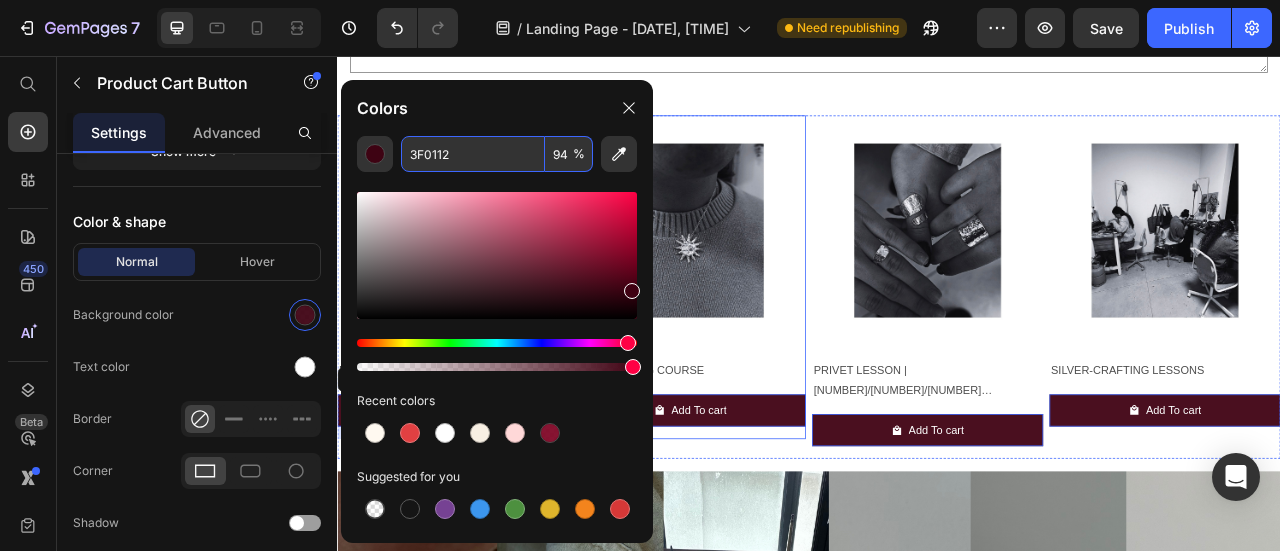 type on "100" 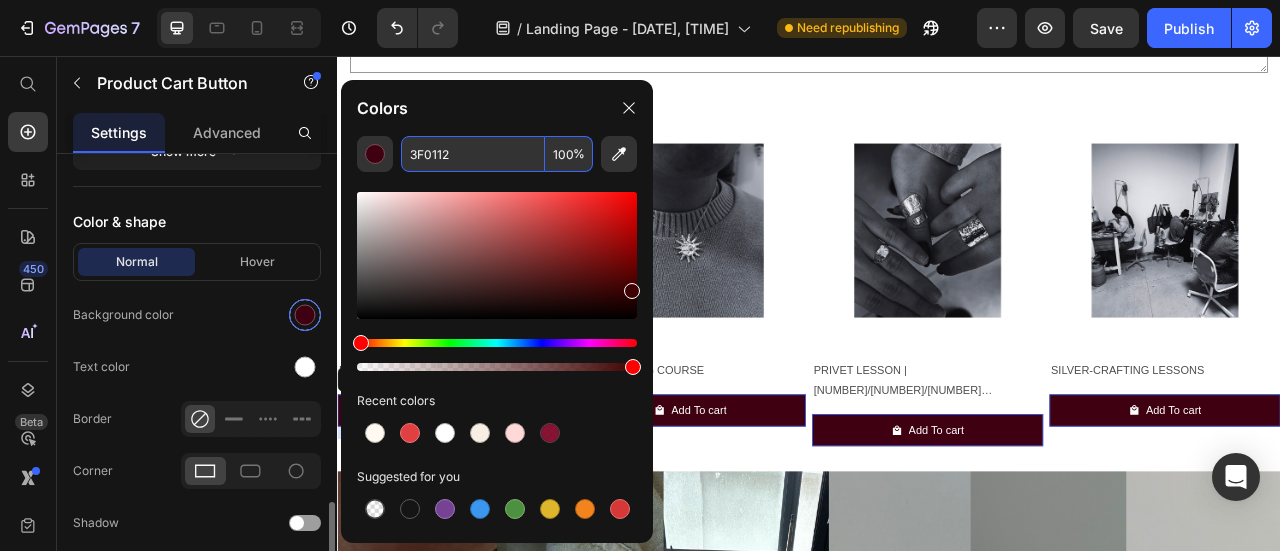 drag, startPoint x: 630, startPoint y: 345, endPoint x: 297, endPoint y: 314, distance: 334.43982 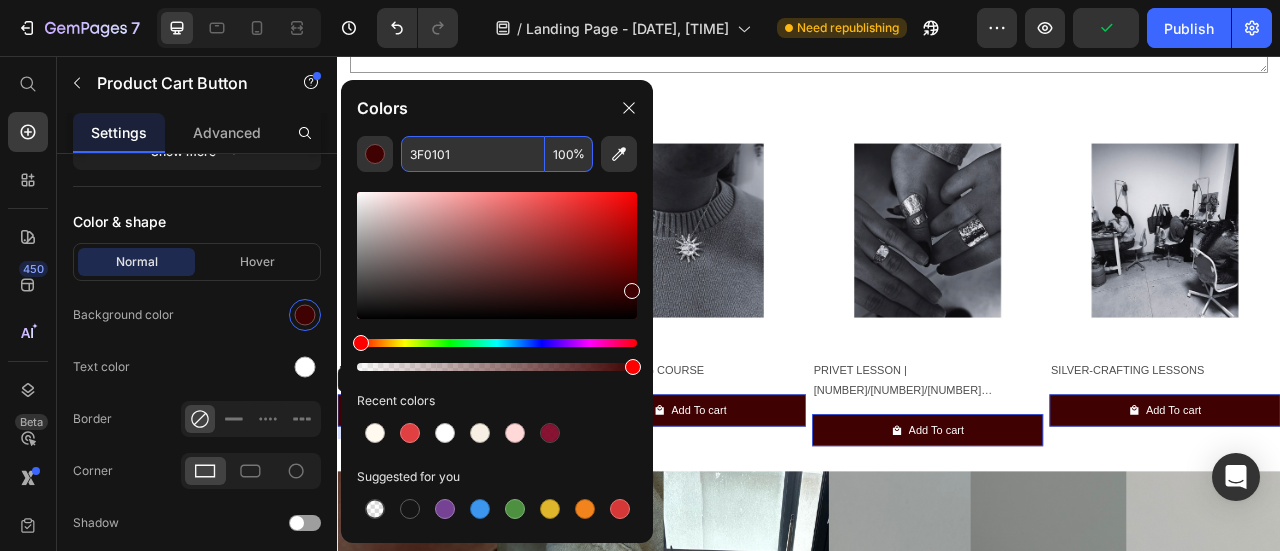 click at bounding box center (497, 255) 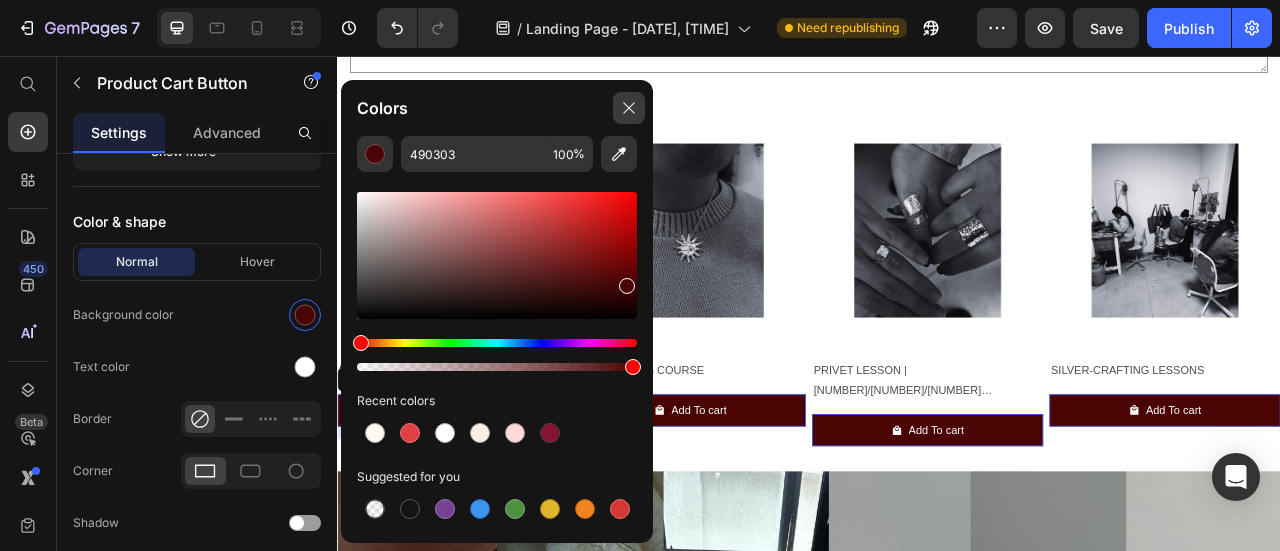 click 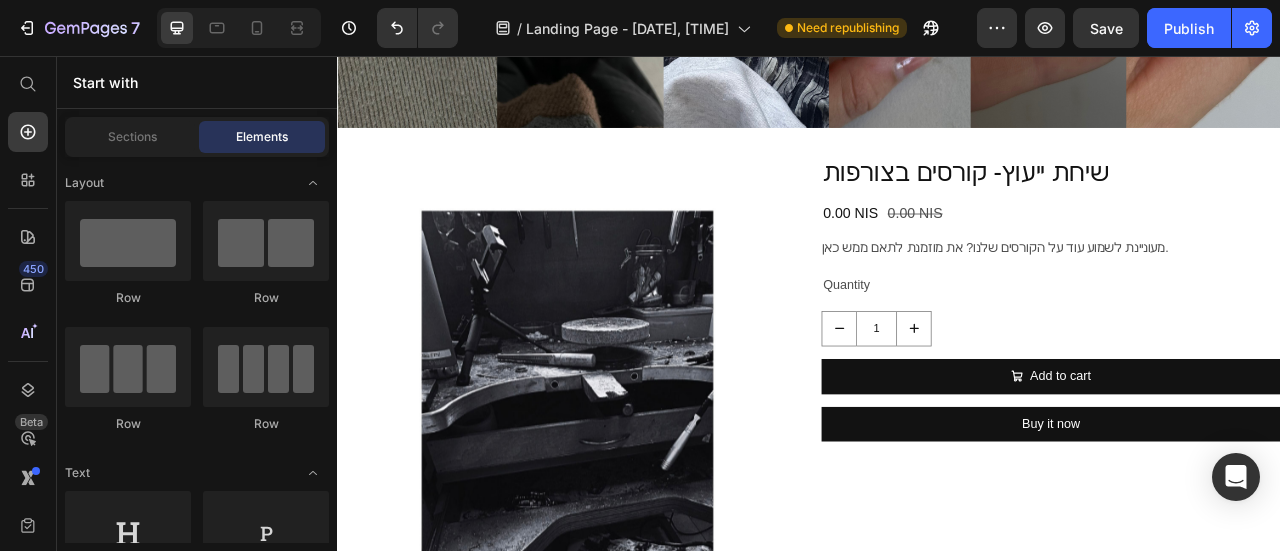 scroll, scrollTop: 2822, scrollLeft: 0, axis: vertical 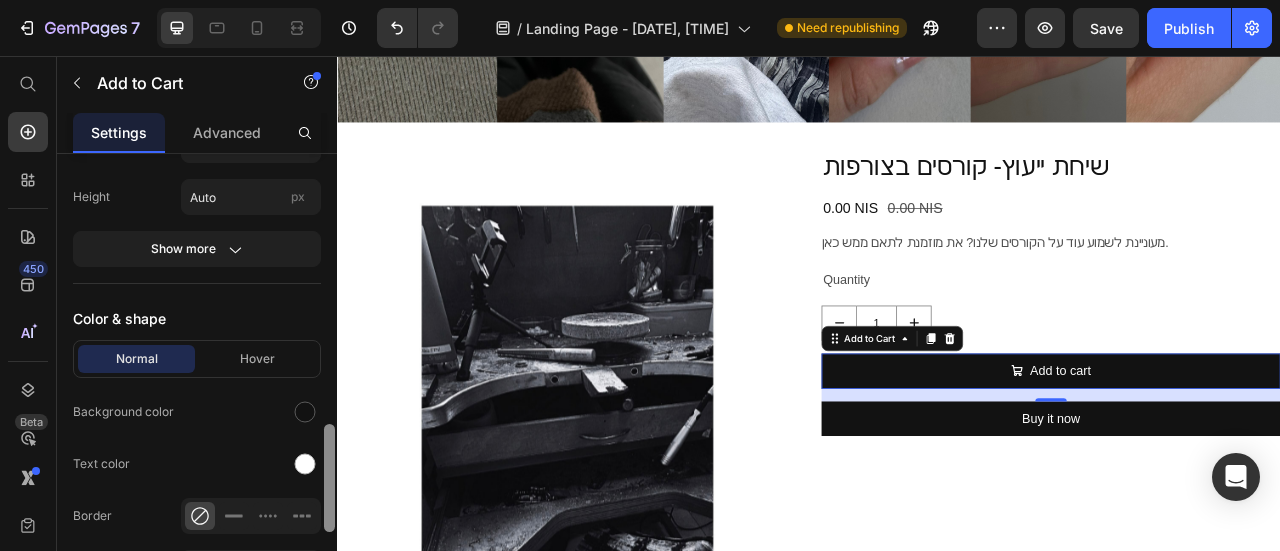 drag, startPoint x: 330, startPoint y: 529, endPoint x: 335, endPoint y: 447, distance: 82.1523 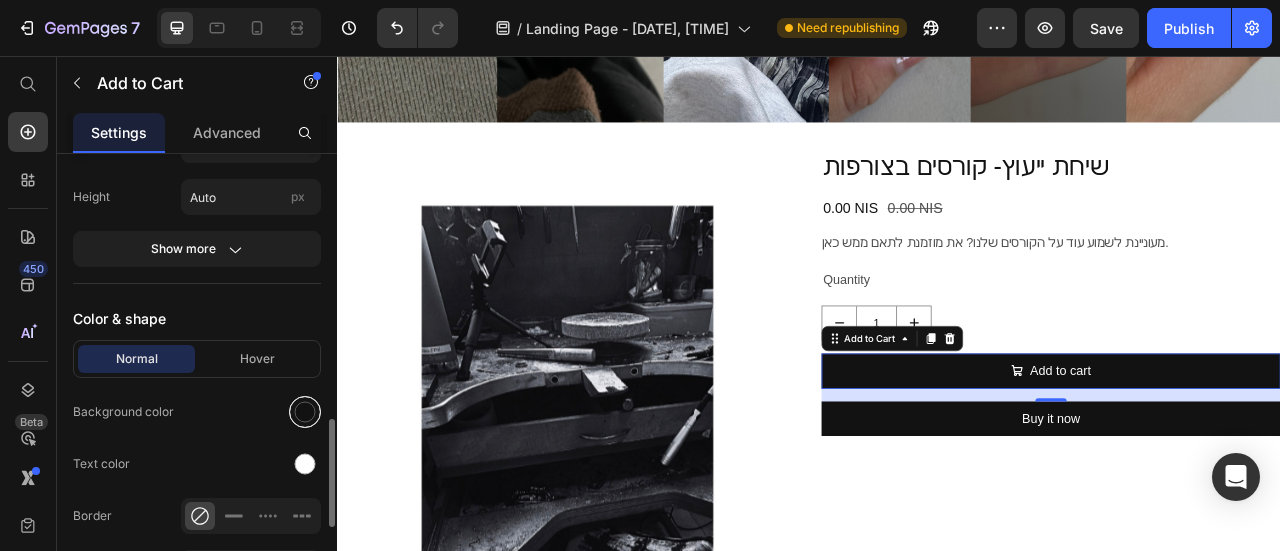 click at bounding box center (305, 412) 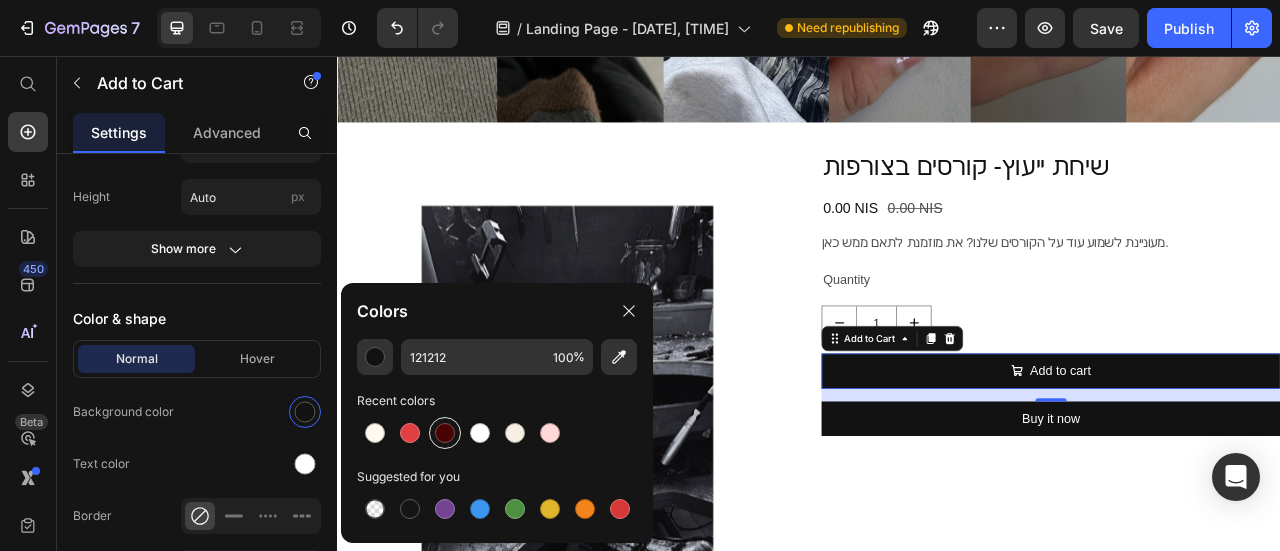 click at bounding box center [445, 433] 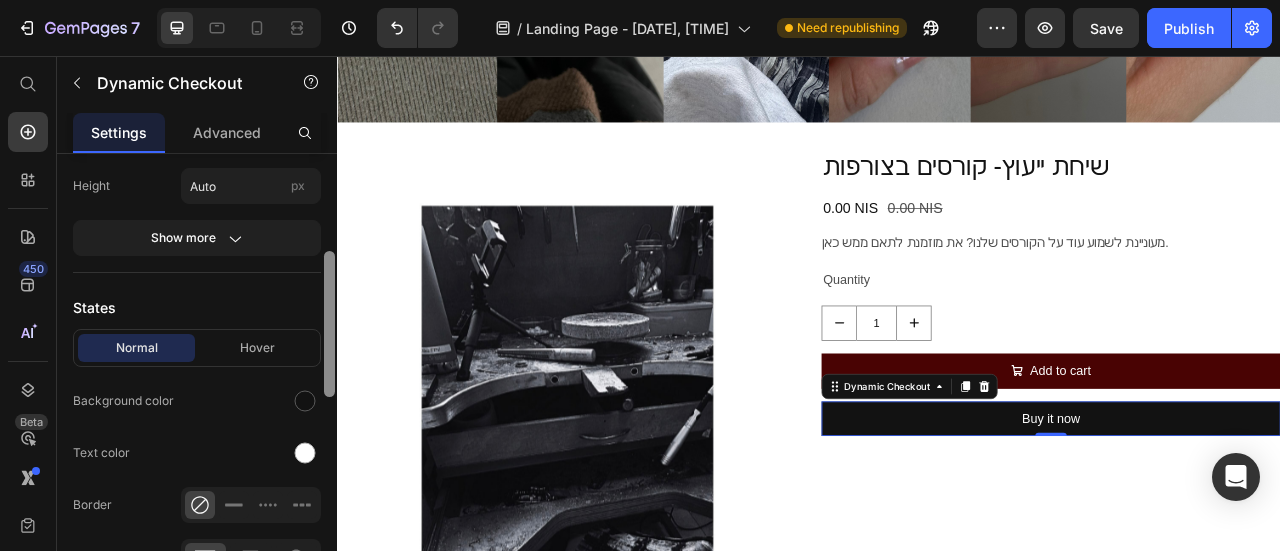 scroll, scrollTop: 495, scrollLeft: 0, axis: vertical 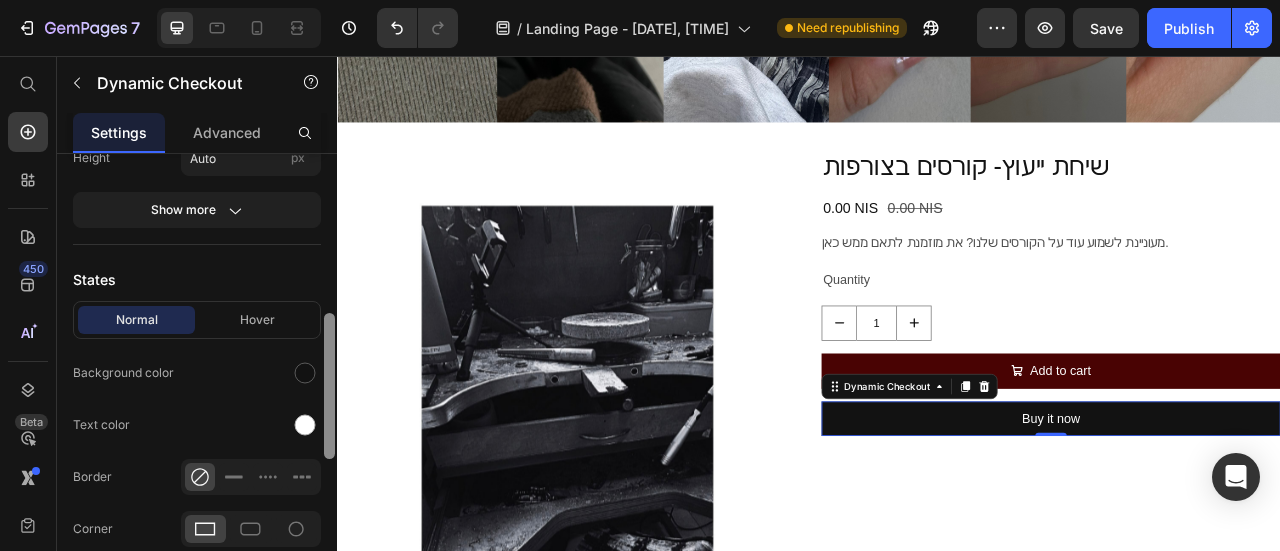 drag, startPoint x: 329, startPoint y: 271, endPoint x: 326, endPoint y: 431, distance: 160.02812 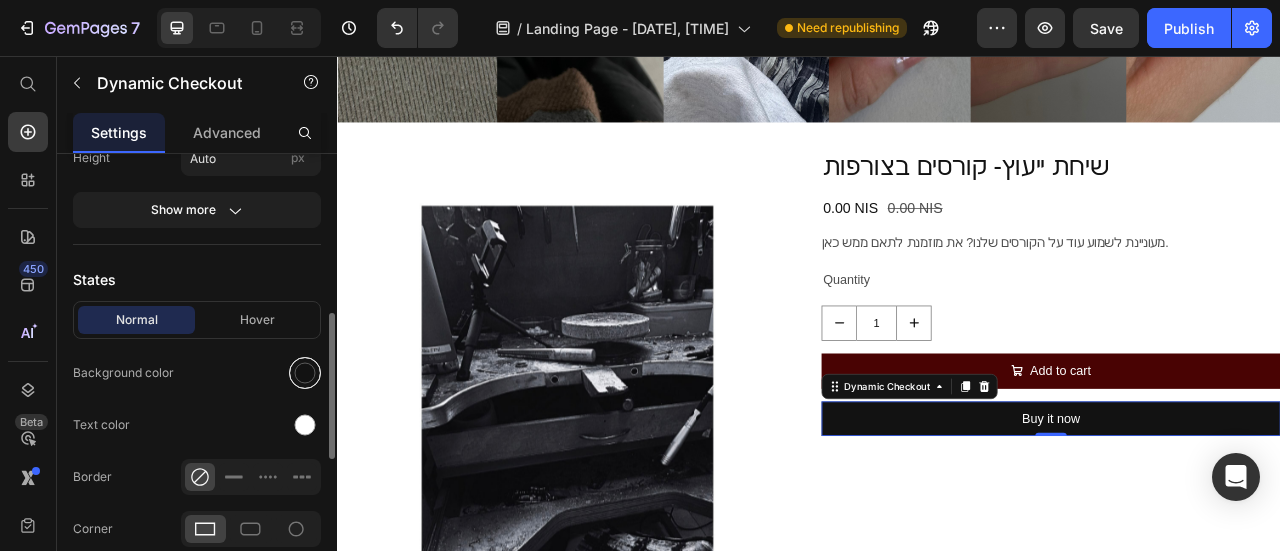 click at bounding box center (305, 373) 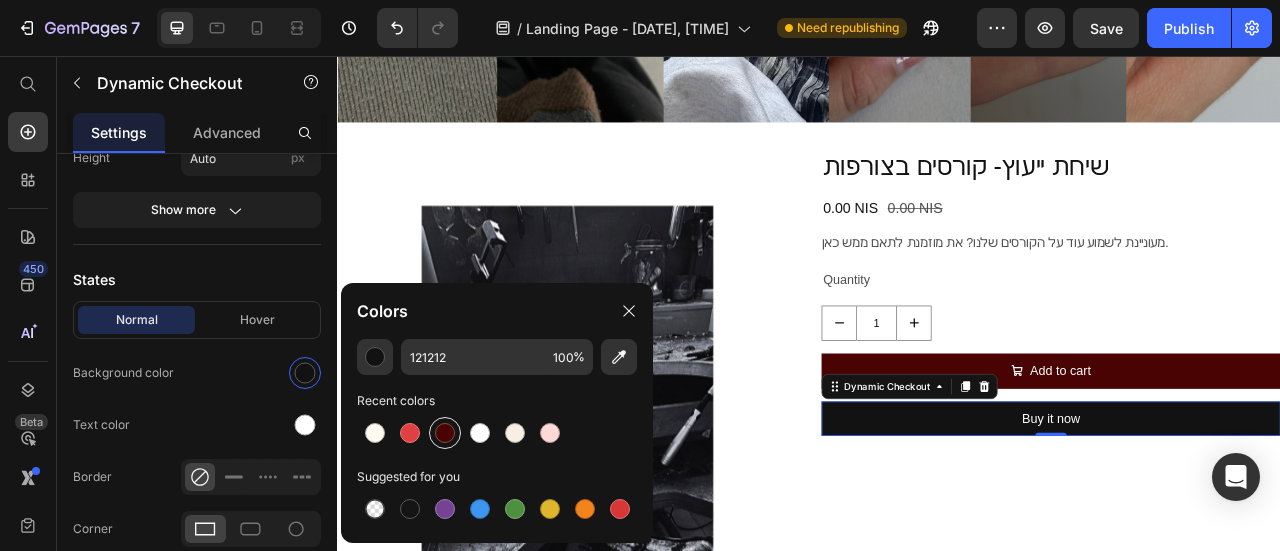 click at bounding box center [445, 433] 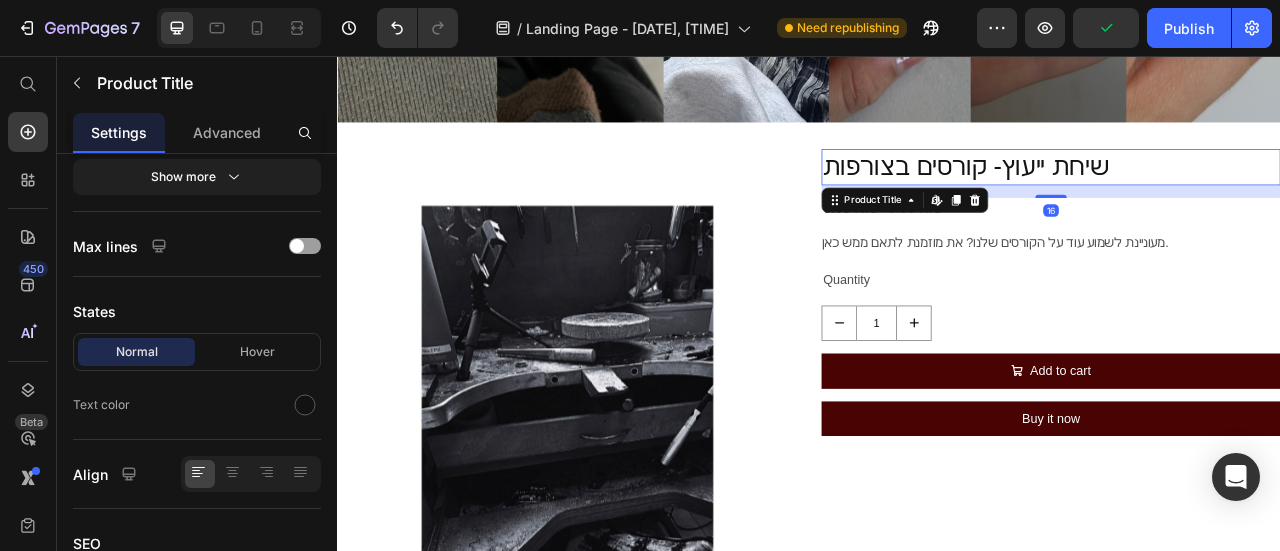 scroll, scrollTop: 0, scrollLeft: 0, axis: both 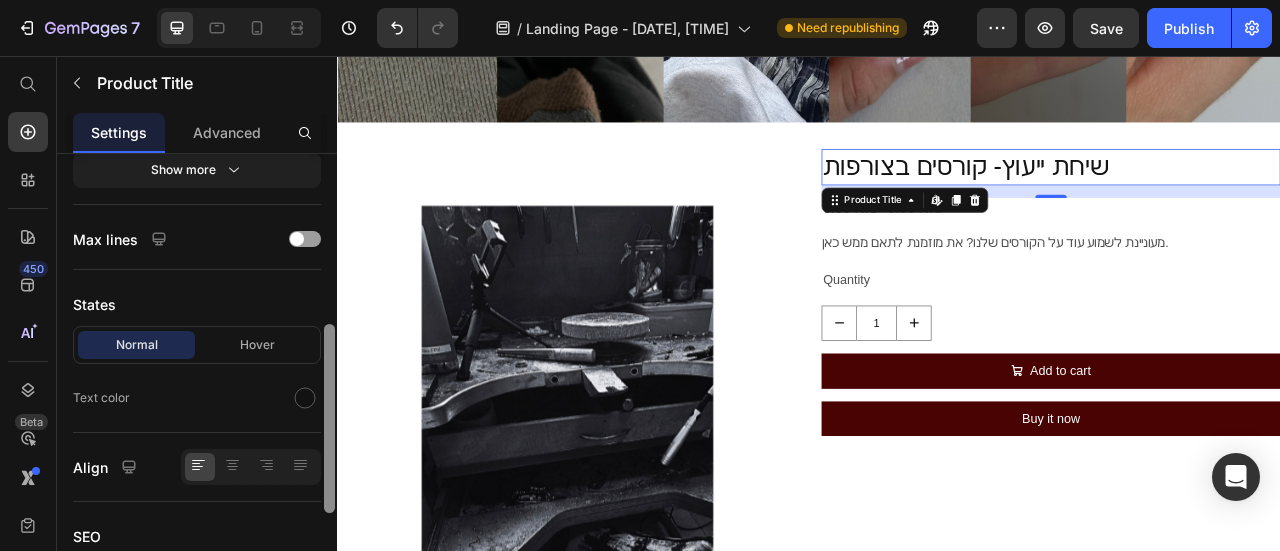 drag, startPoint x: 331, startPoint y: 269, endPoint x: 328, endPoint y: 480, distance: 211.02133 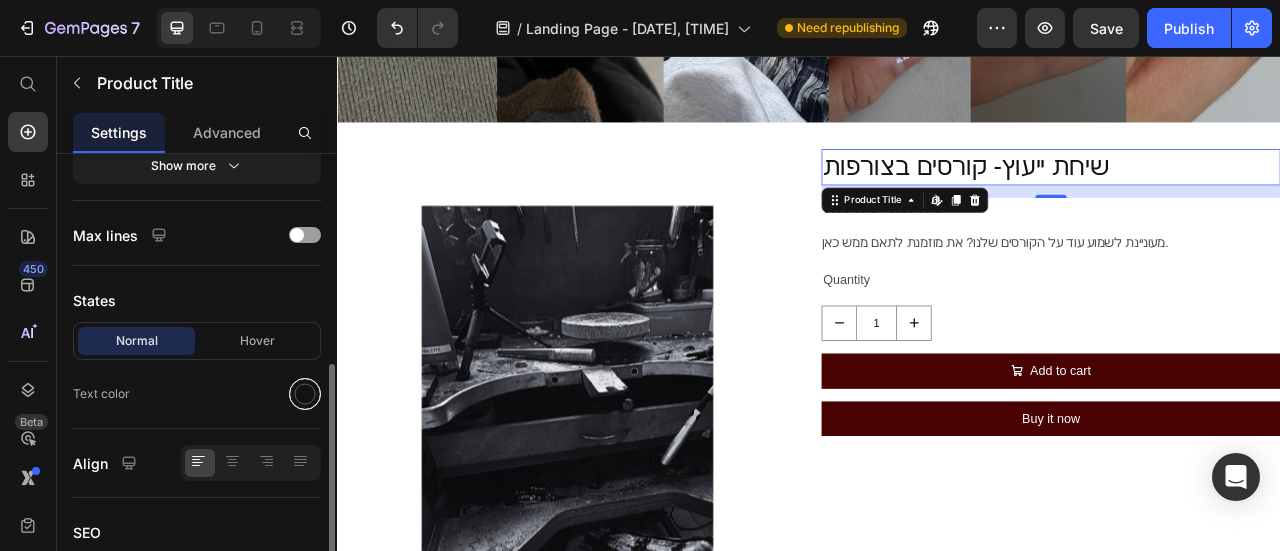 click at bounding box center [305, 394] 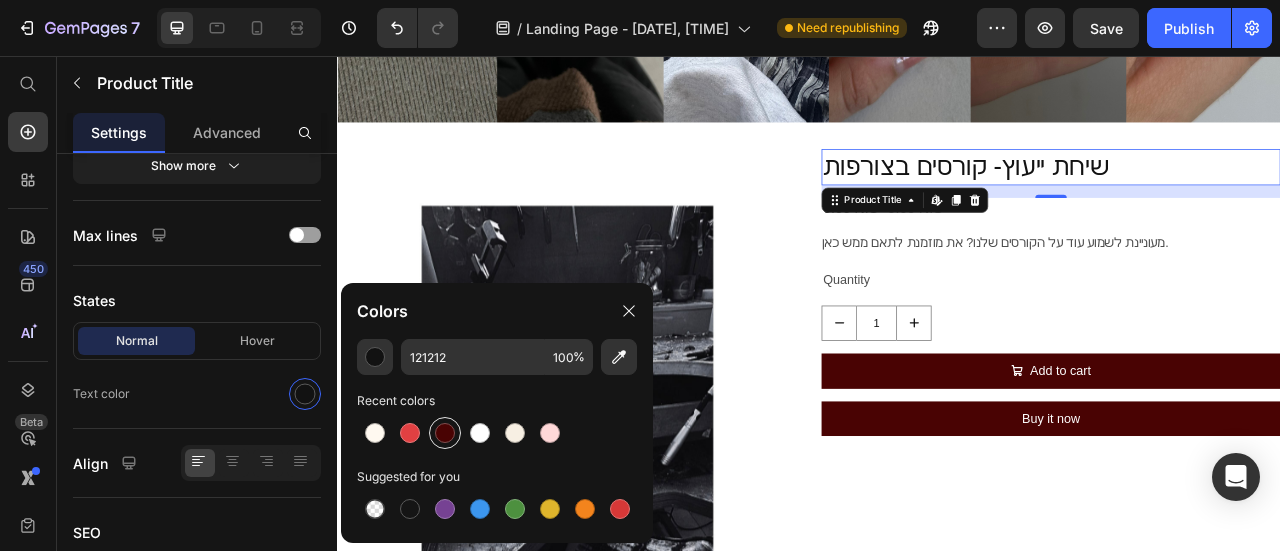 click at bounding box center [445, 433] 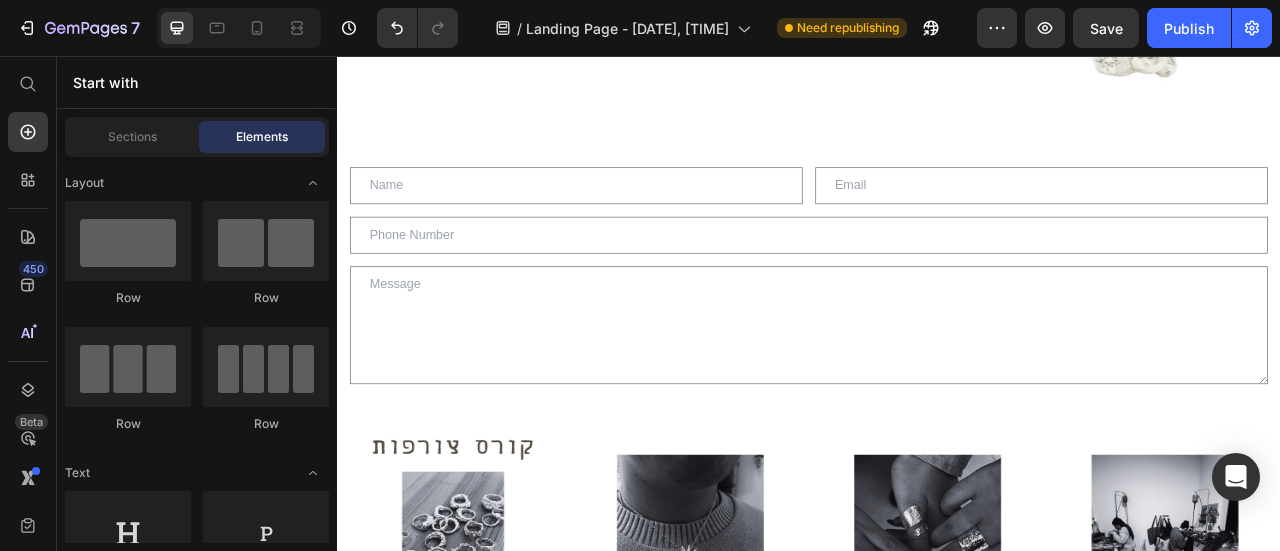 scroll, scrollTop: 1253, scrollLeft: 0, axis: vertical 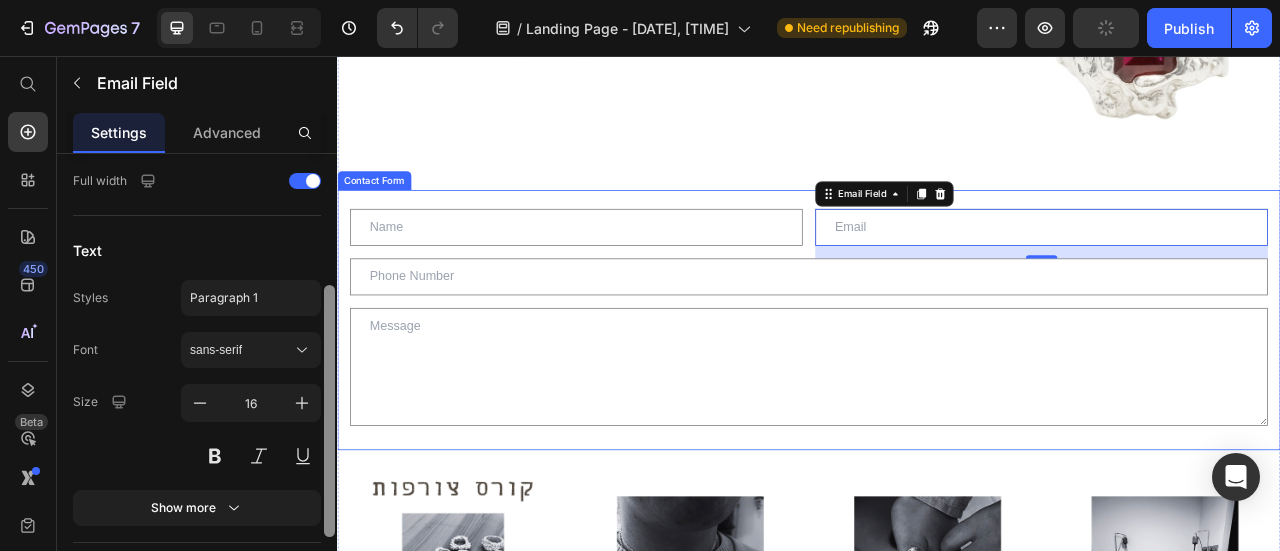 drag, startPoint x: 665, startPoint y: 379, endPoint x: 346, endPoint y: 389, distance: 319.1567 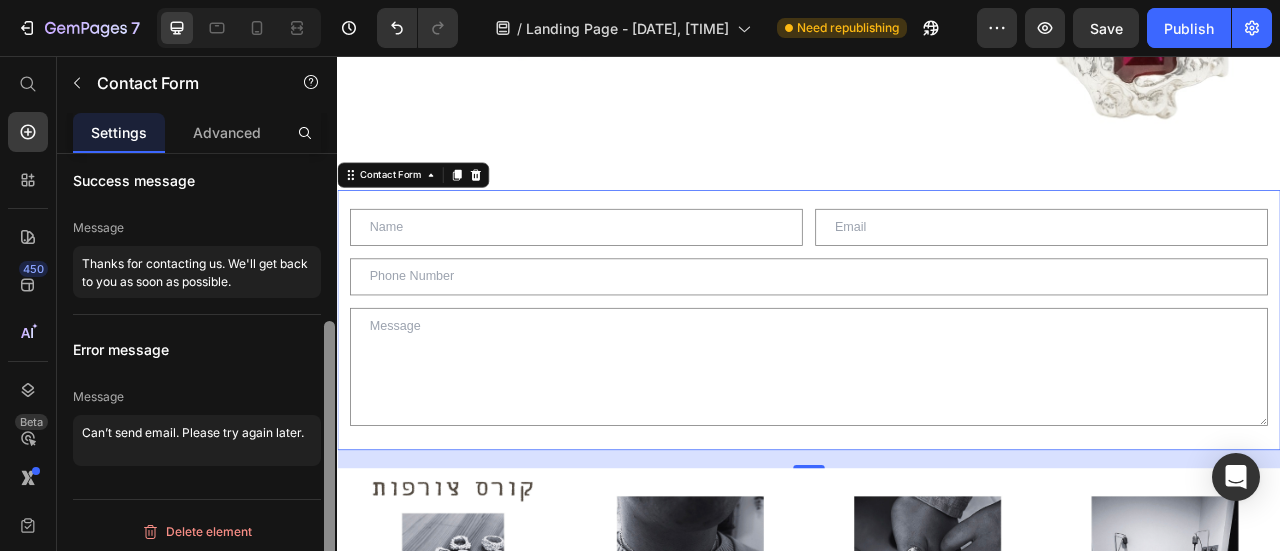 scroll, scrollTop: 252, scrollLeft: 0, axis: vertical 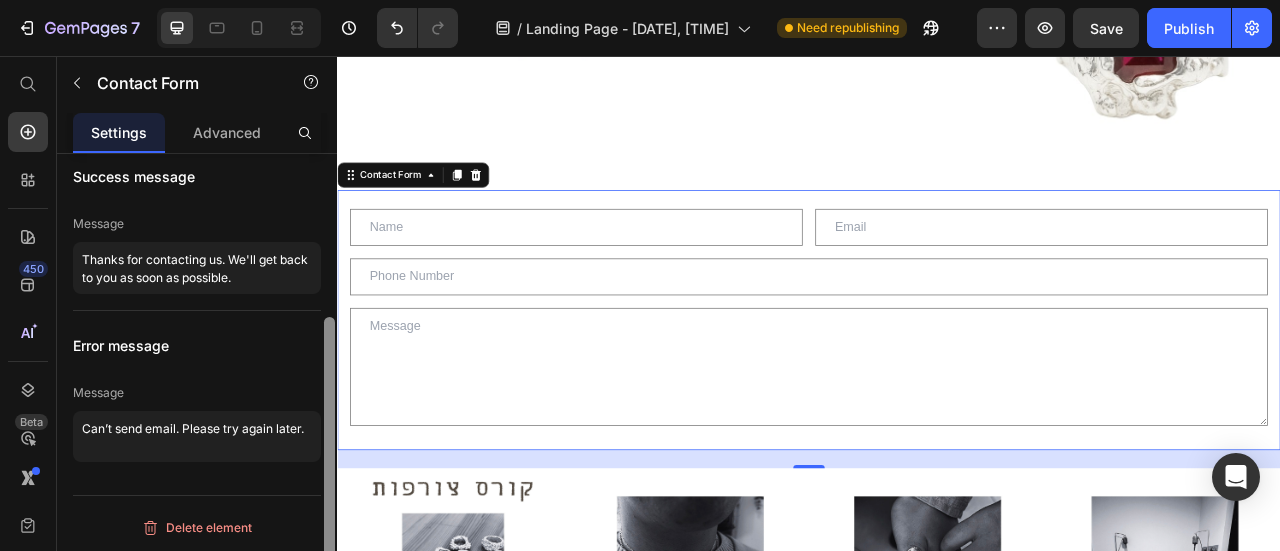 drag, startPoint x: 328, startPoint y: 242, endPoint x: 328, endPoint y: 451, distance: 209 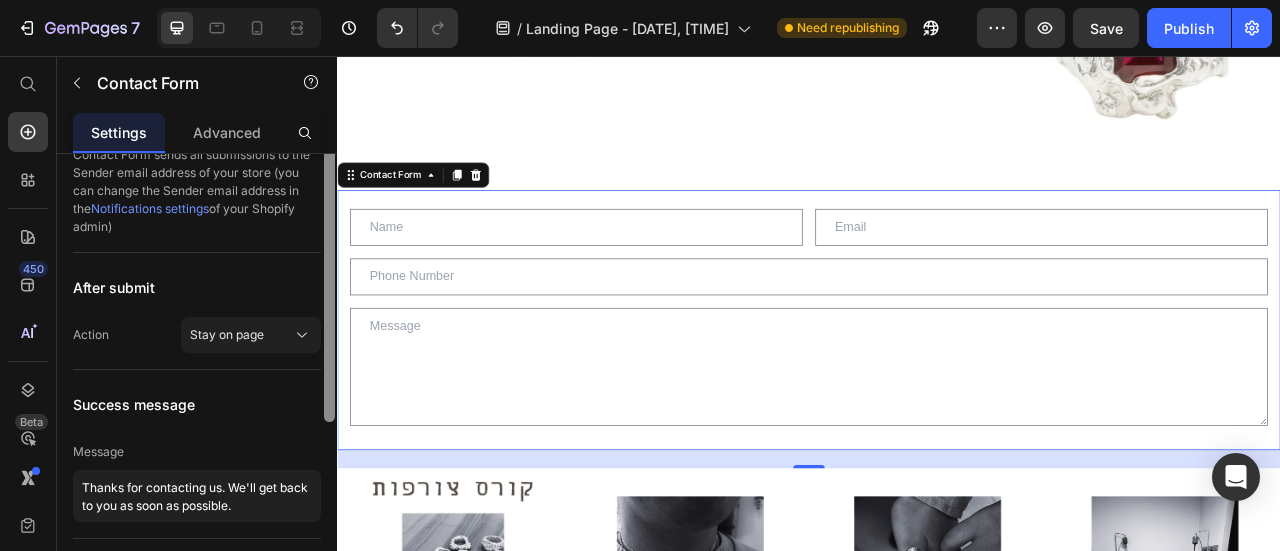 scroll, scrollTop: 0, scrollLeft: 0, axis: both 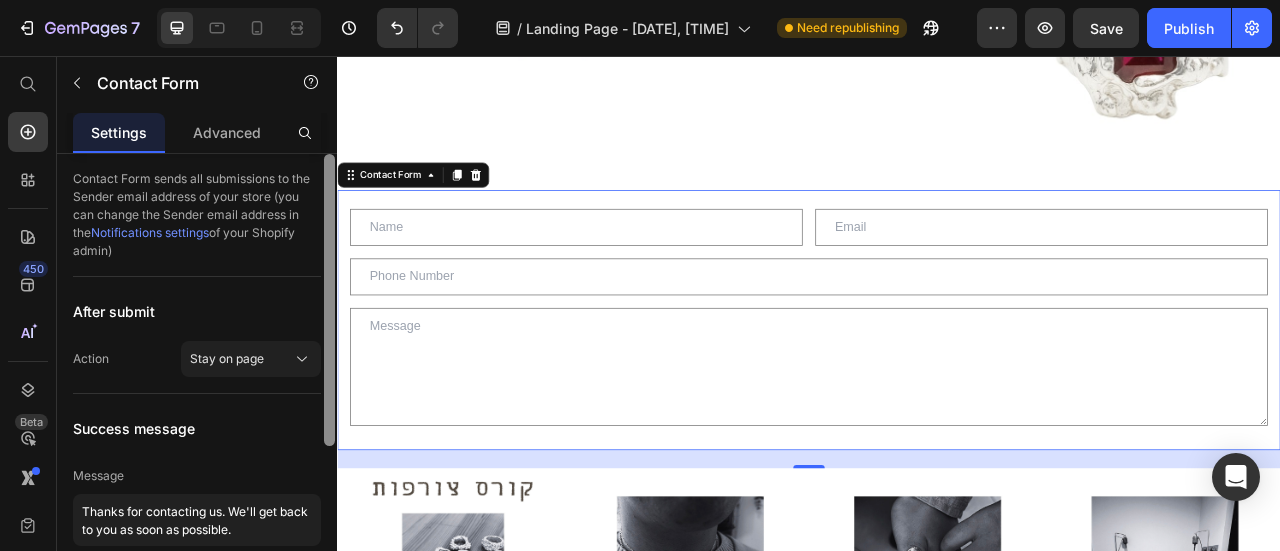 drag, startPoint x: 332, startPoint y: 376, endPoint x: 334, endPoint y: 119, distance: 257.00778 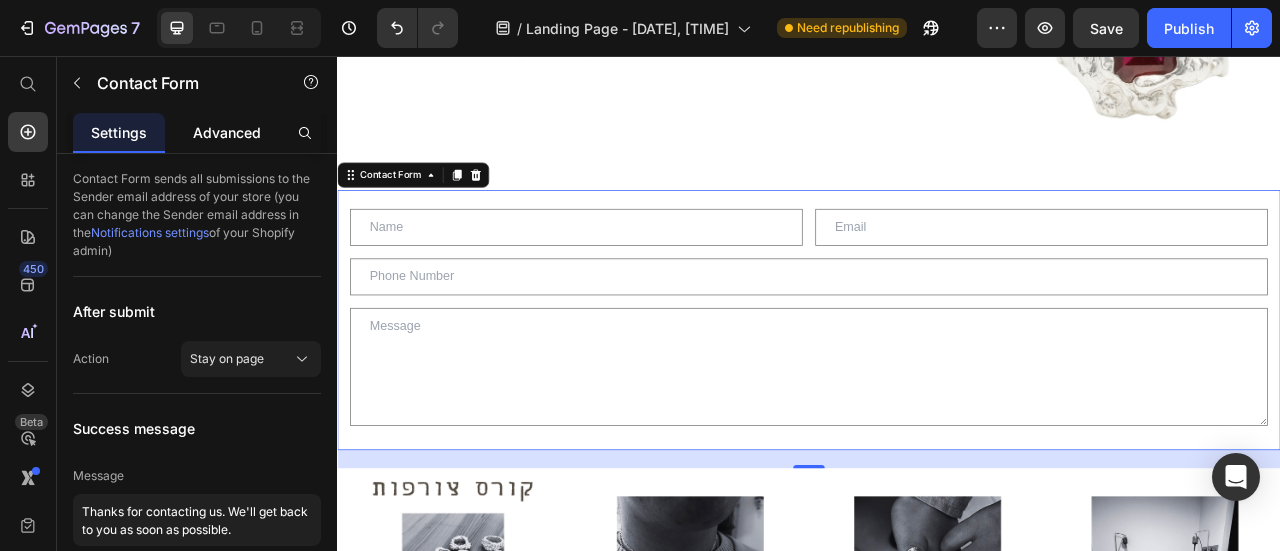click on "Advanced" at bounding box center [227, 132] 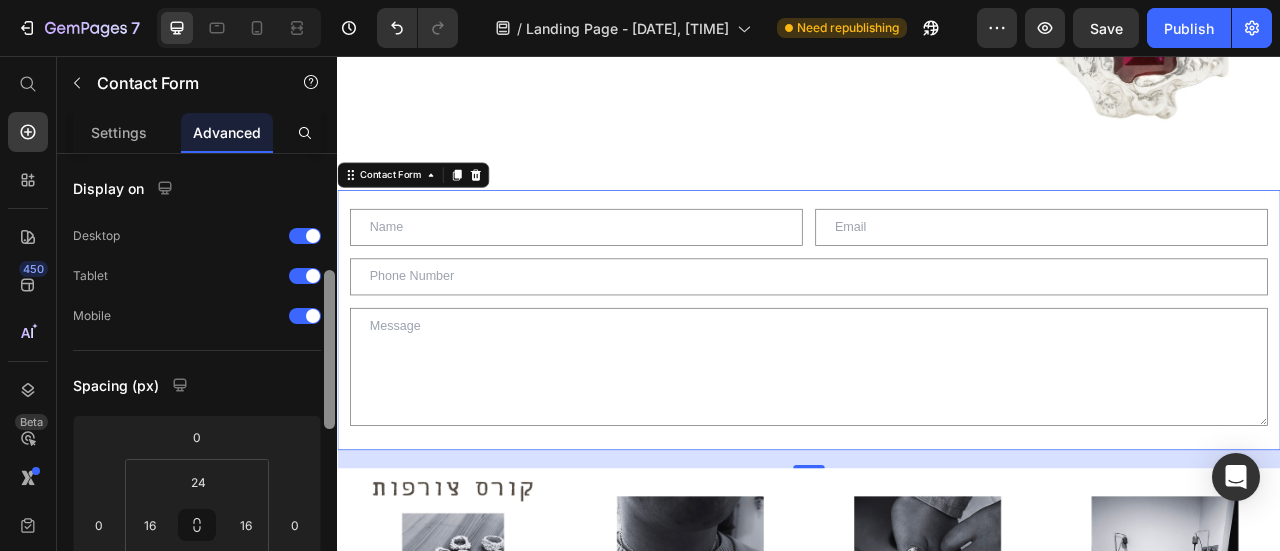 scroll, scrollTop: 134, scrollLeft: 0, axis: vertical 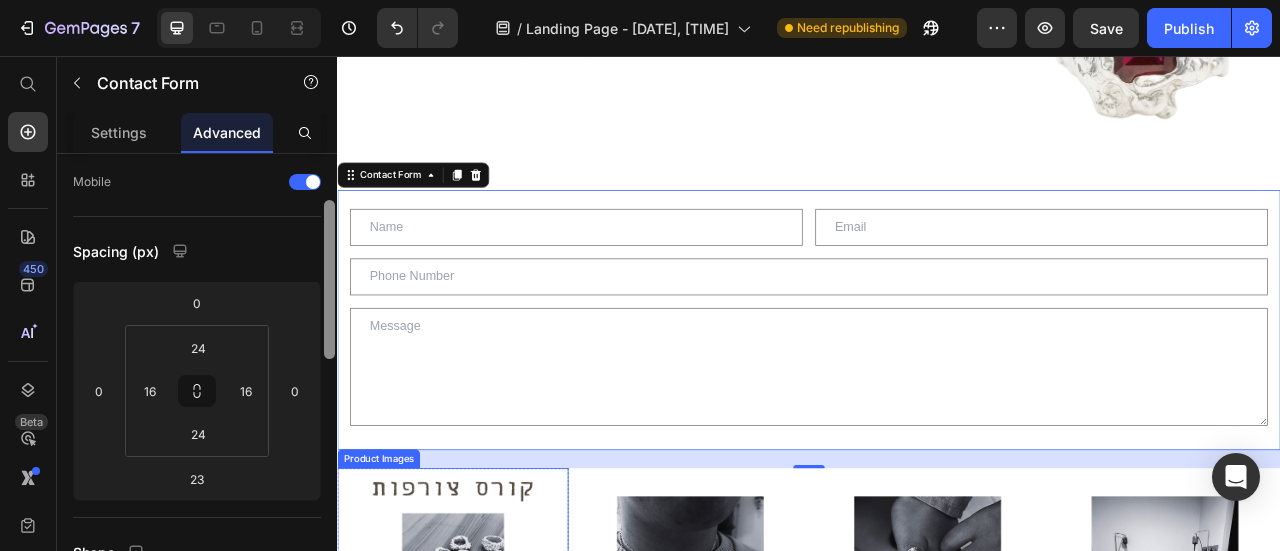 drag, startPoint x: 669, startPoint y: 325, endPoint x: 348, endPoint y: 589, distance: 415.61642 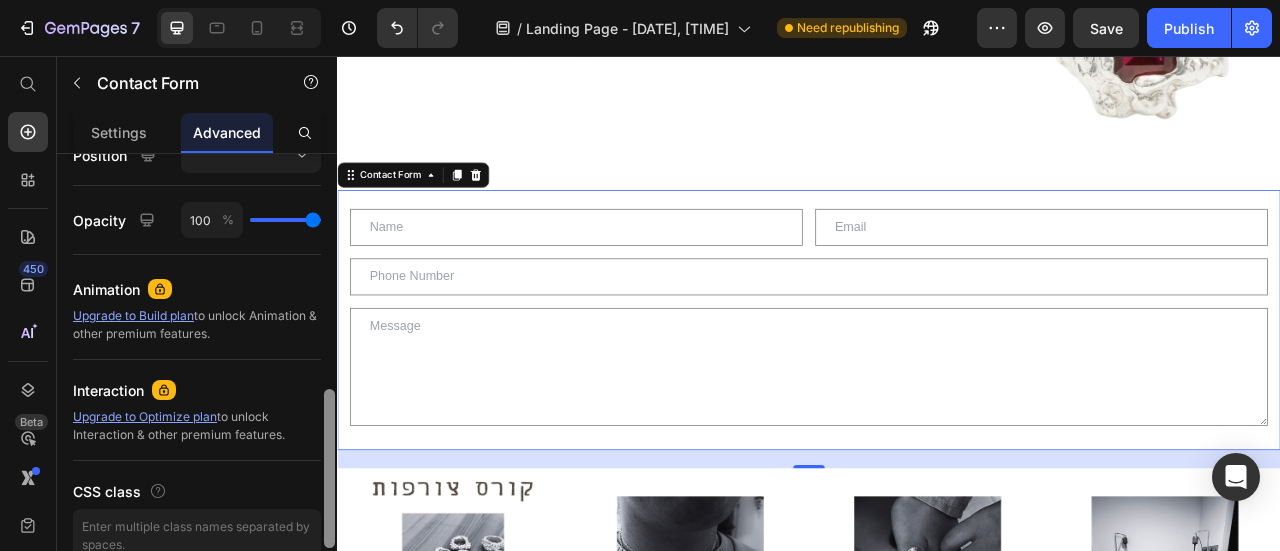 scroll, scrollTop: 778, scrollLeft: 0, axis: vertical 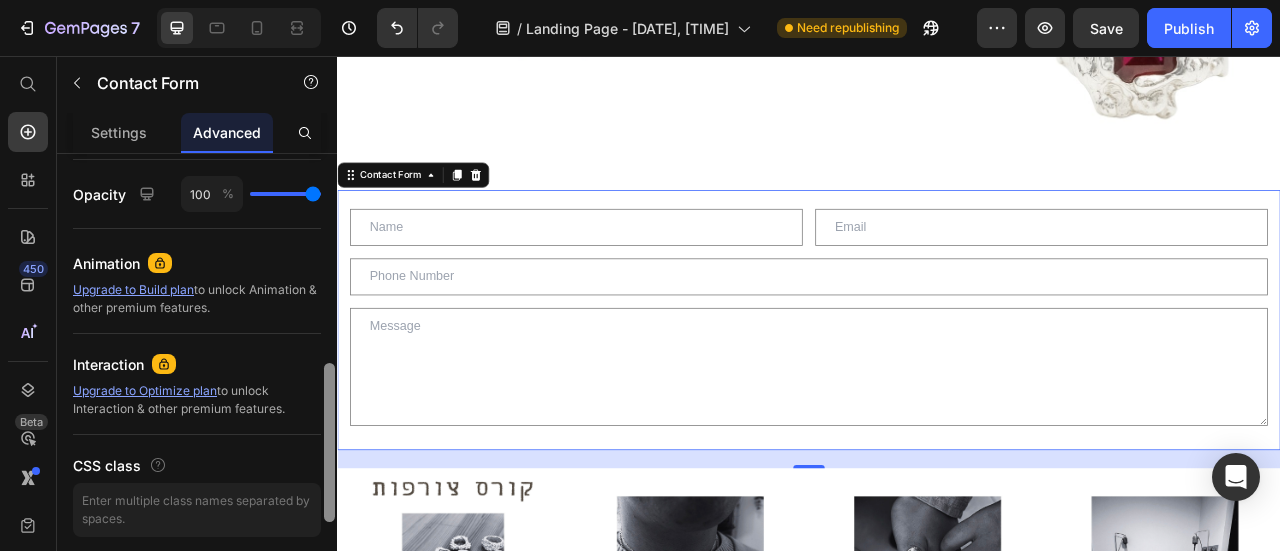 drag, startPoint x: 332, startPoint y: 305, endPoint x: 330, endPoint y: 541, distance: 236.00847 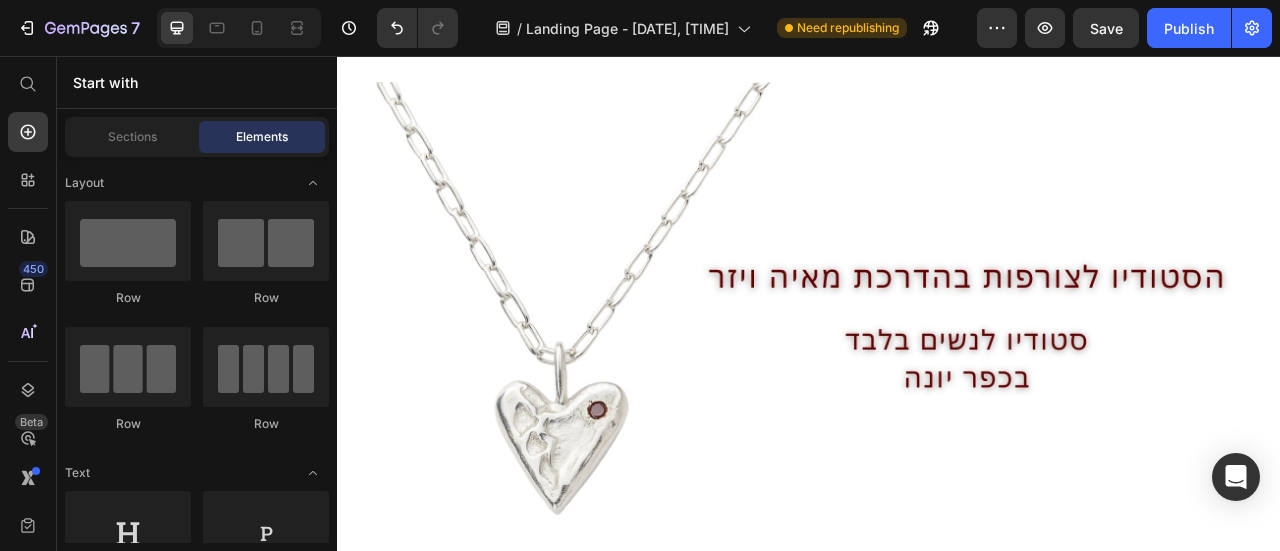 scroll, scrollTop: 0, scrollLeft: 0, axis: both 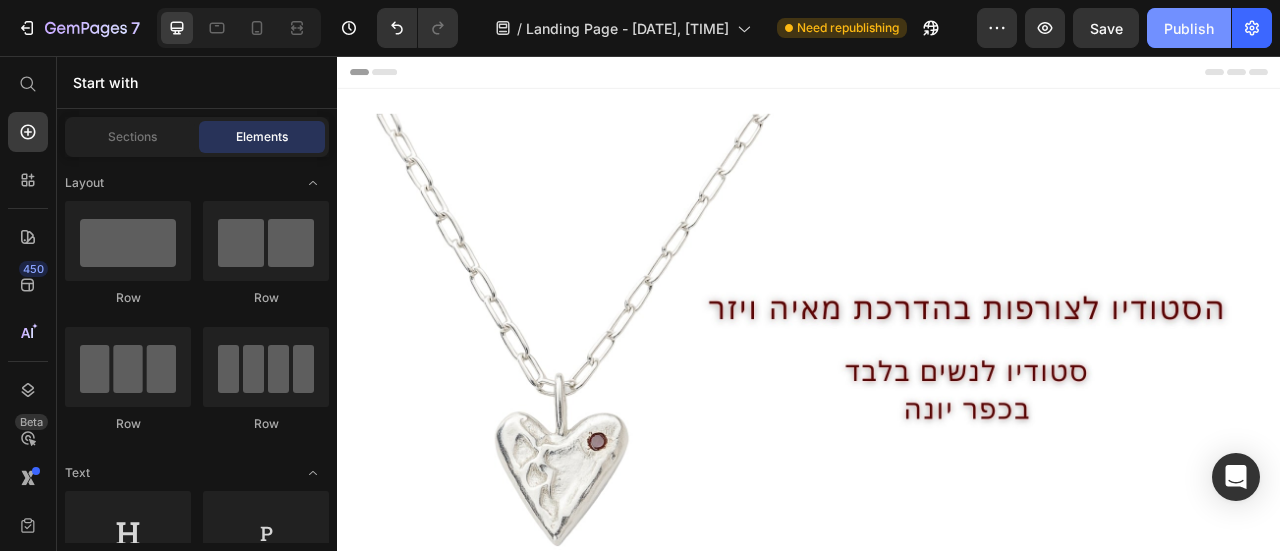 click on "Publish" at bounding box center [1189, 28] 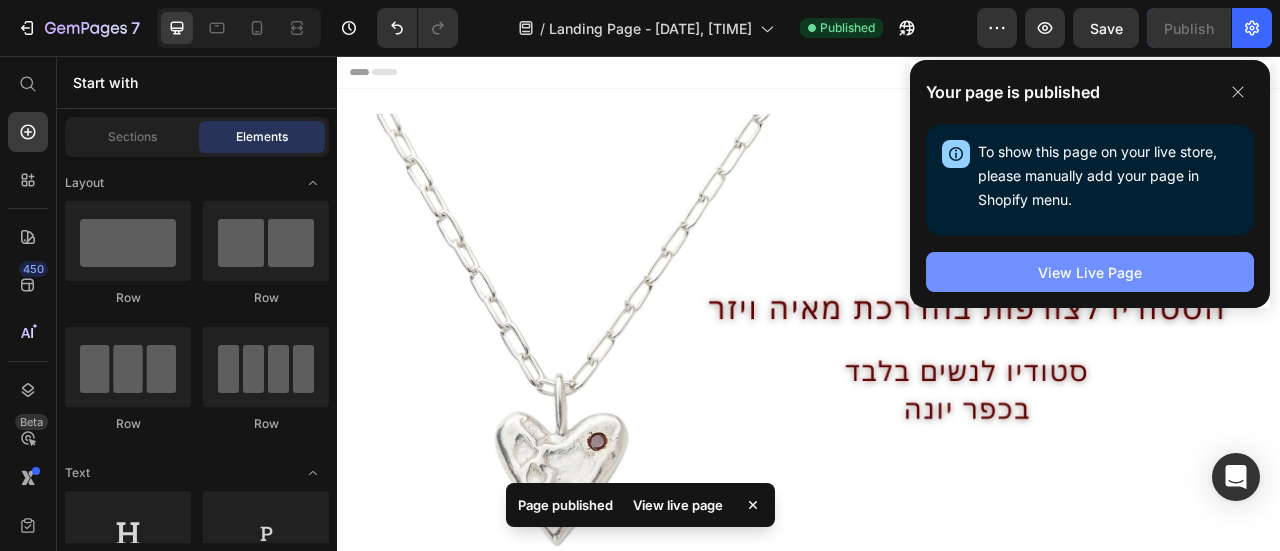 click on "View Live Page" at bounding box center (1090, 272) 